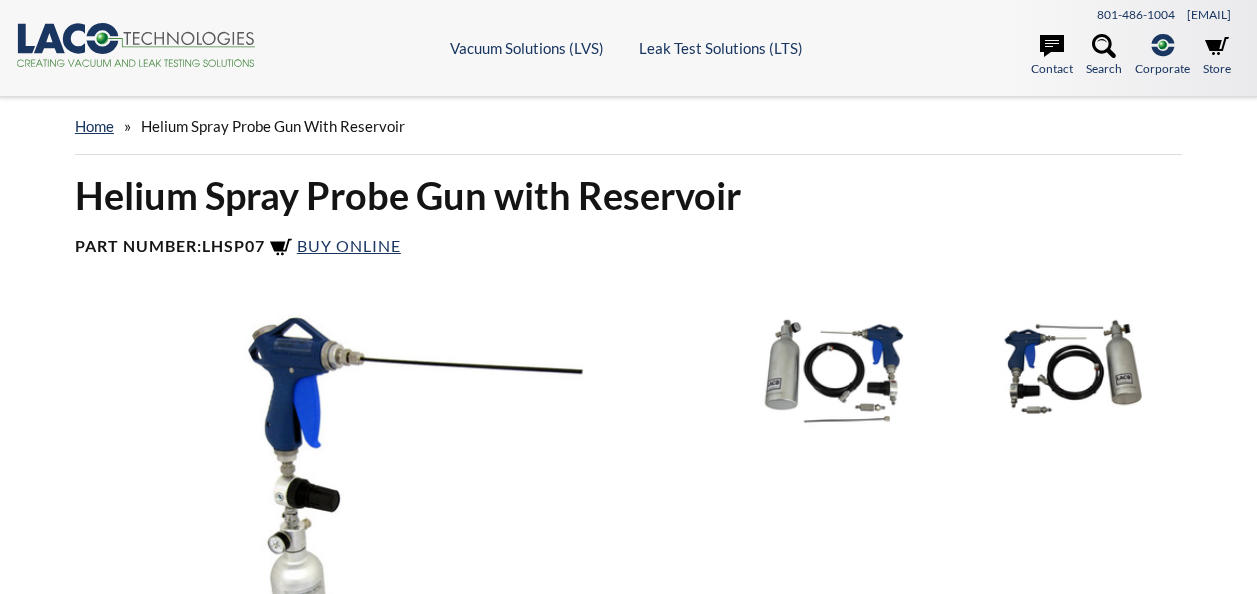 scroll, scrollTop: 0, scrollLeft: 0, axis: both 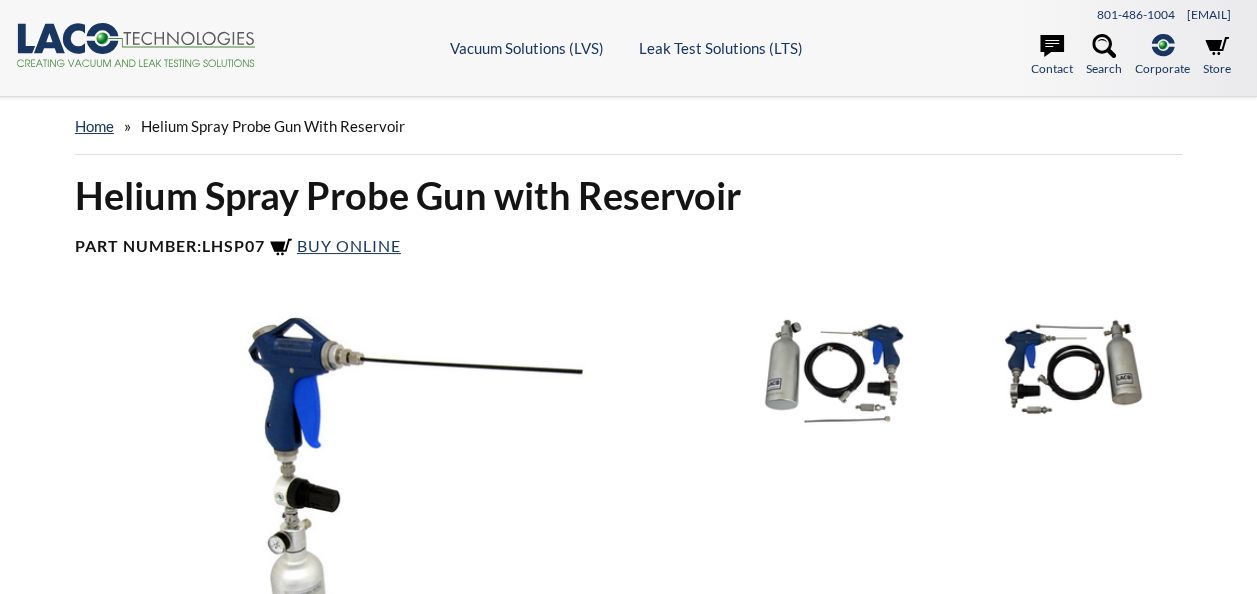 select 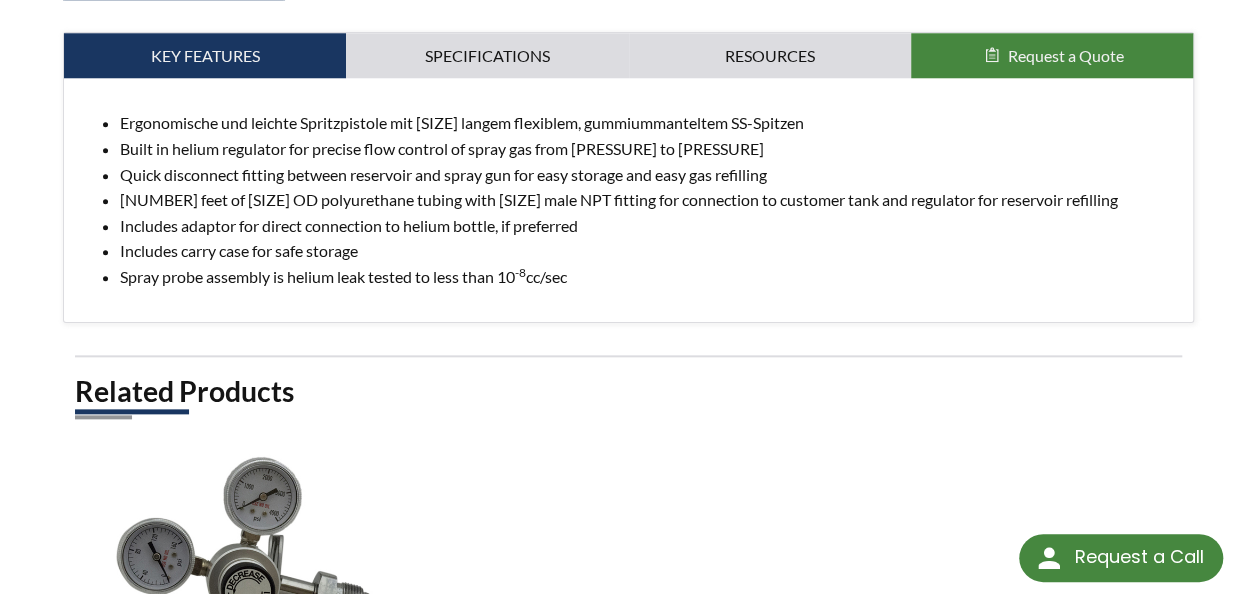 scroll, scrollTop: 800, scrollLeft: 0, axis: vertical 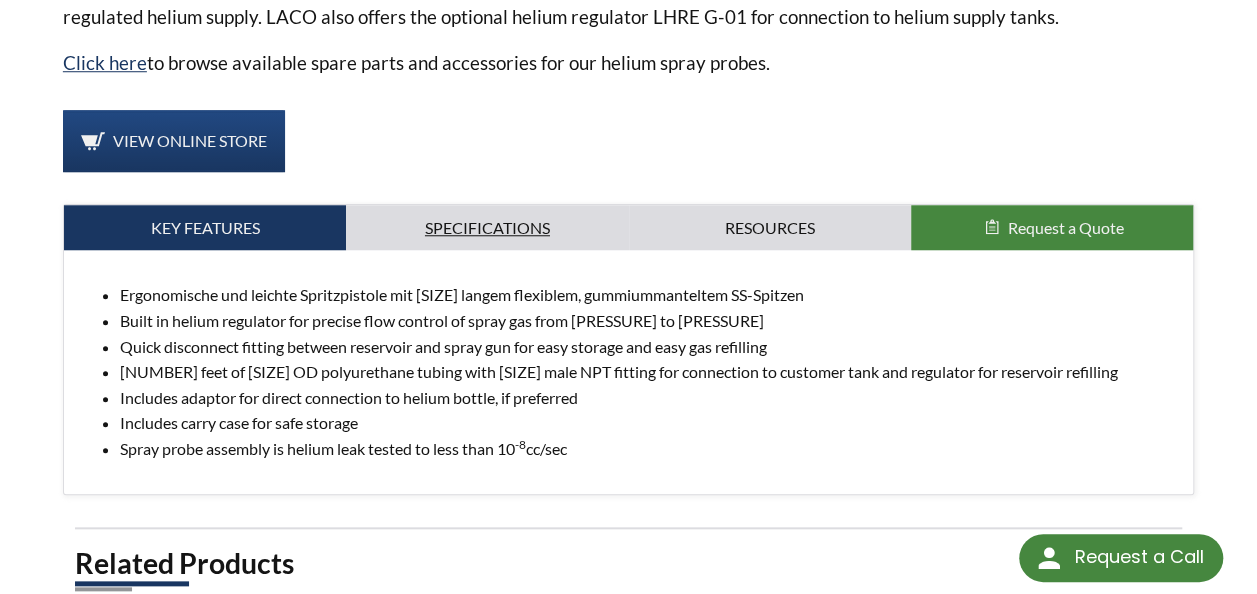 click on "Specifications" at bounding box center (487, 228) 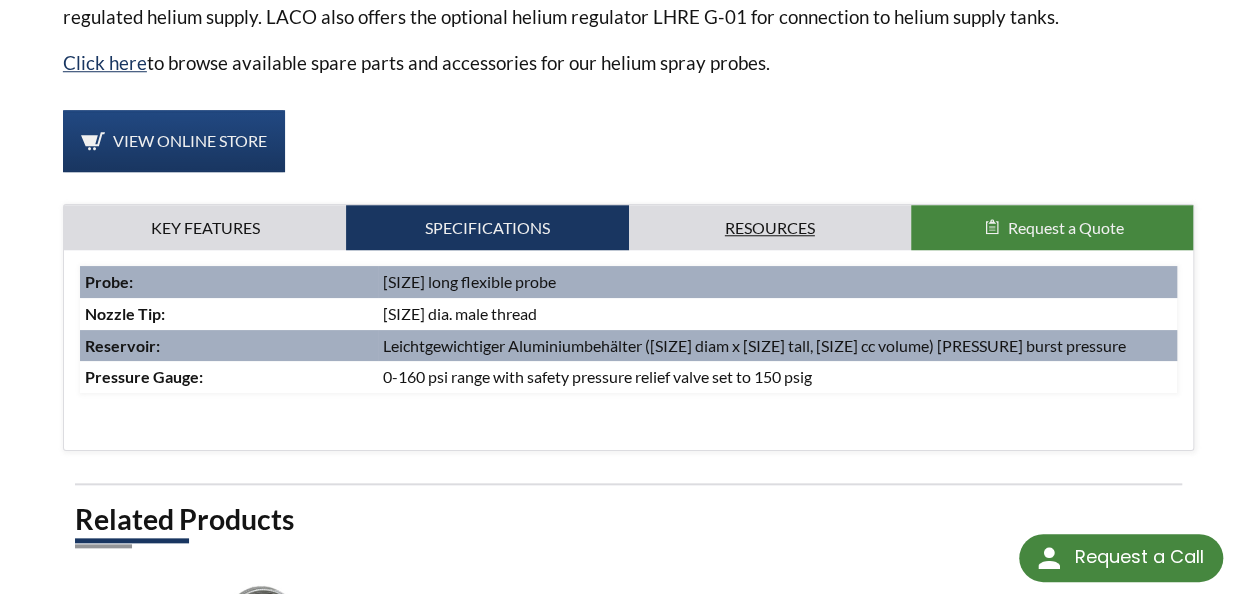 click on "Resources" at bounding box center (770, 228) 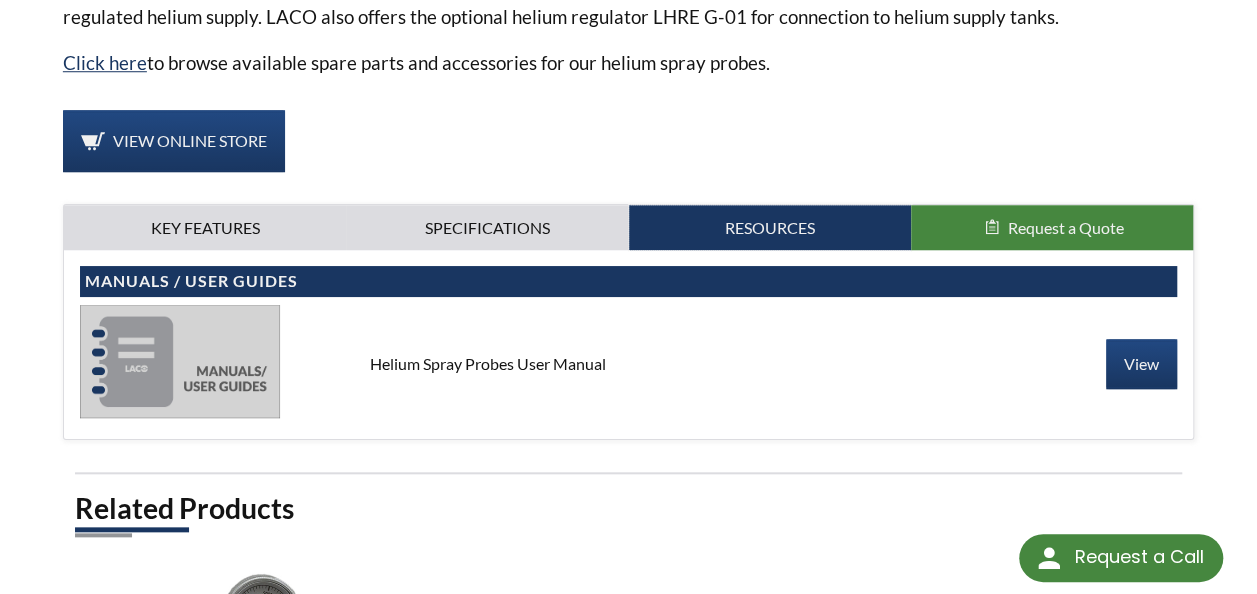 scroll, scrollTop: 500, scrollLeft: 0, axis: vertical 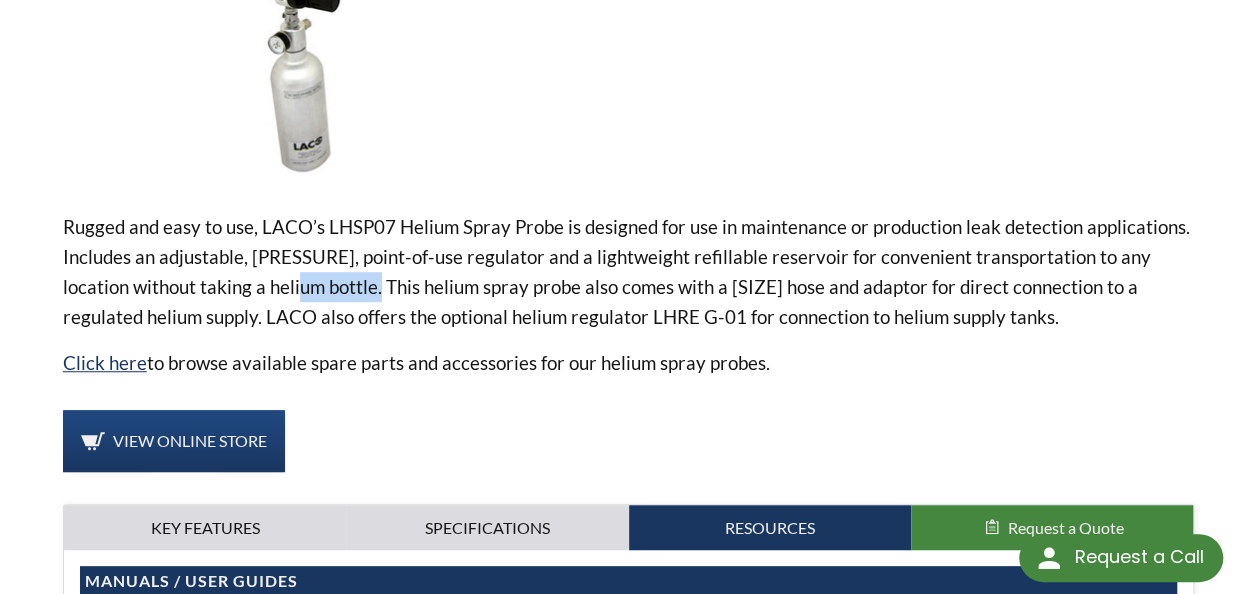 drag, startPoint x: 314, startPoint y: 292, endPoint x: 235, endPoint y: 287, distance: 79.15807 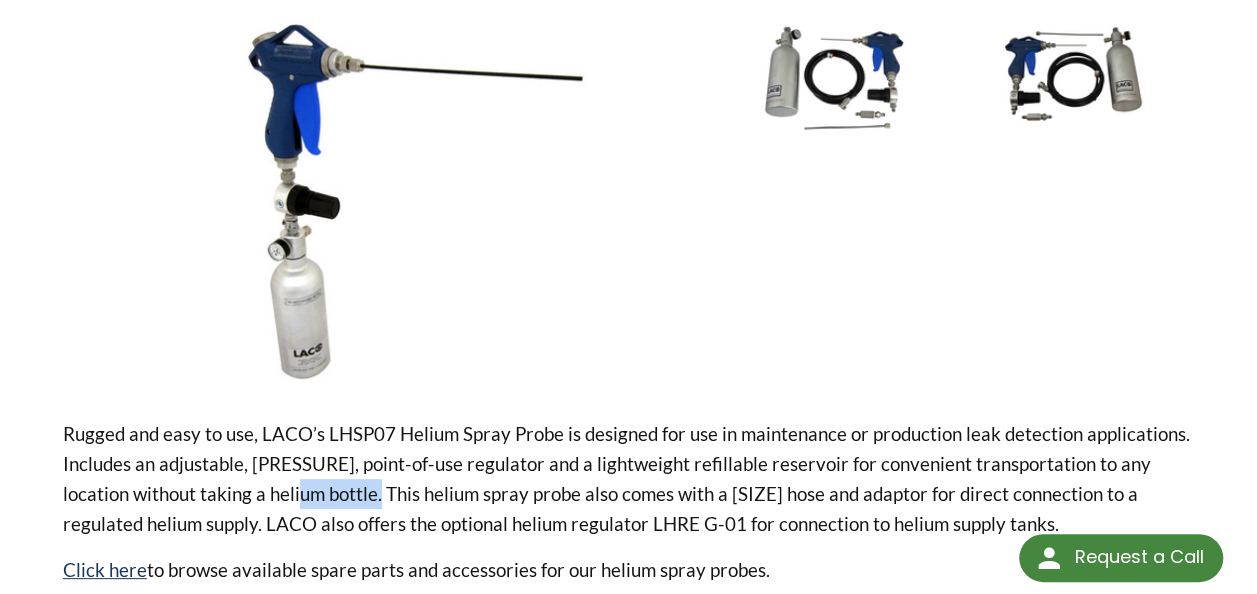 scroll, scrollTop: 400, scrollLeft: 0, axis: vertical 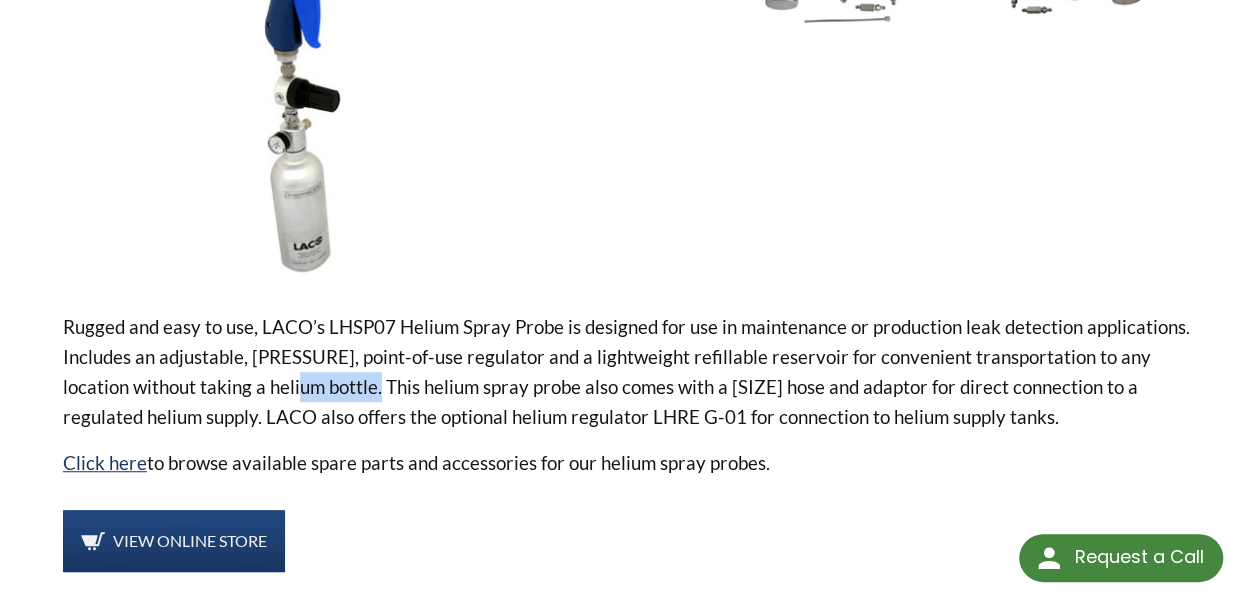 click on "Request a Call" at bounding box center [1138, 557] 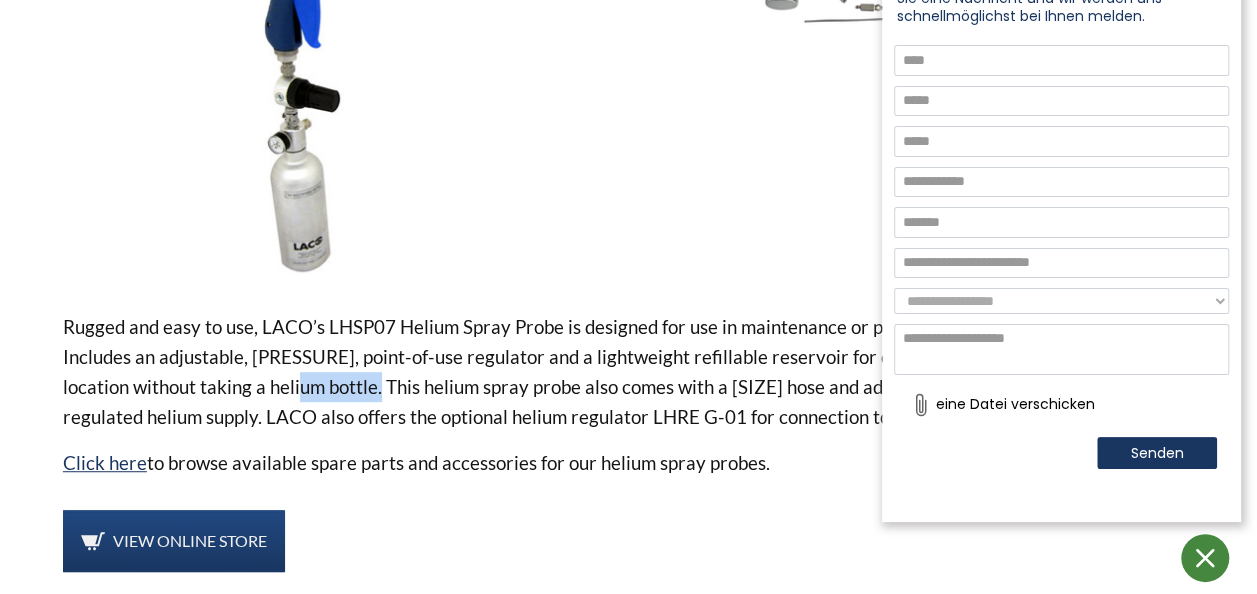 scroll, scrollTop: 0, scrollLeft: 0, axis: both 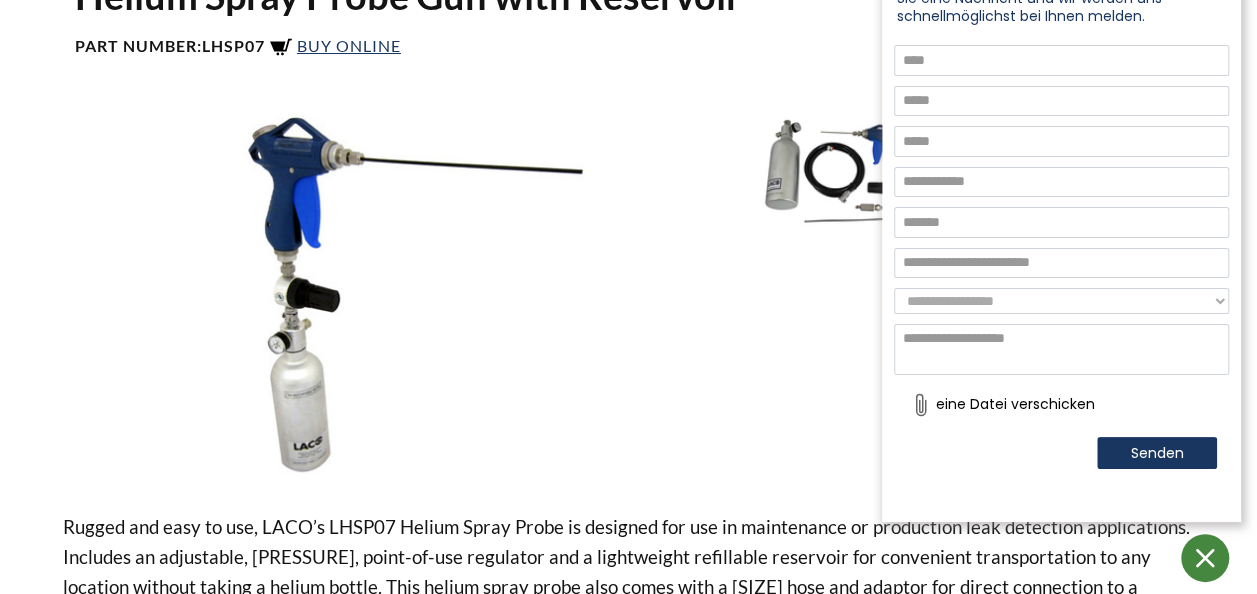click at bounding box center (1061, 60) 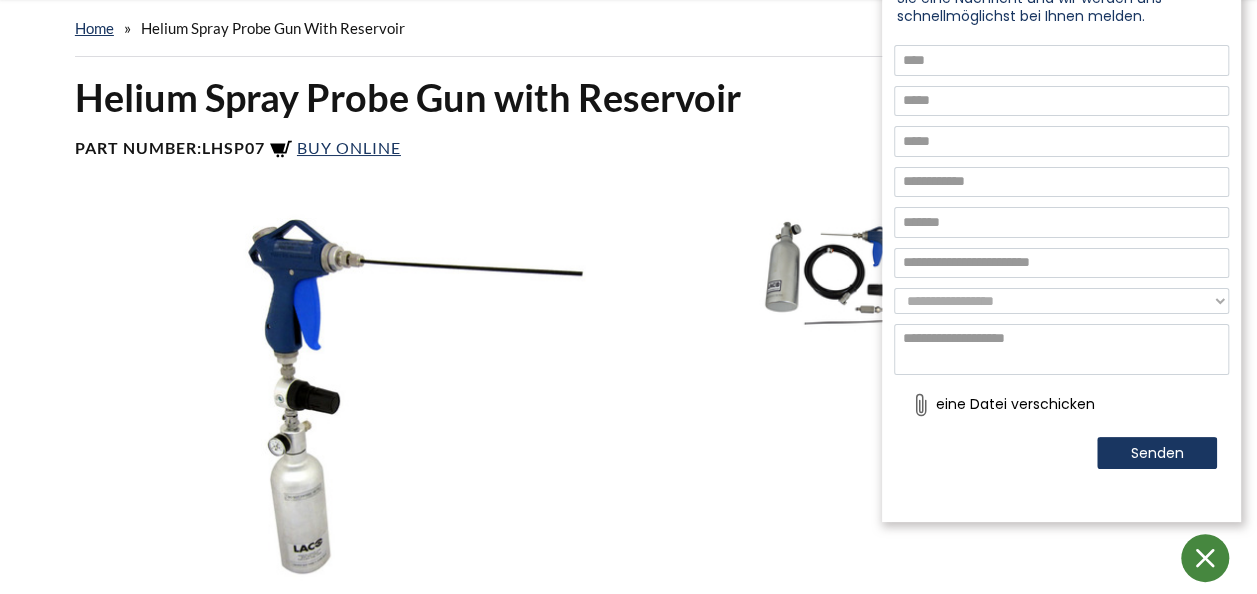 scroll, scrollTop: 0, scrollLeft: 0, axis: both 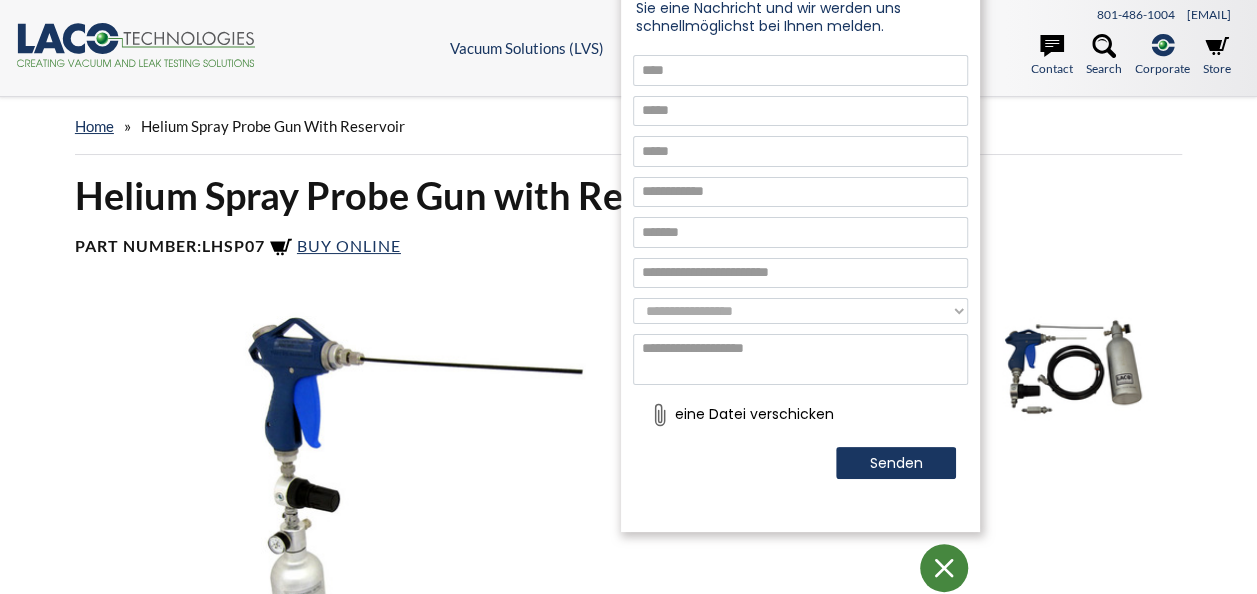 drag, startPoint x: 1019, startPoint y: 13, endPoint x: 758, endPoint y: 145, distance: 292.48077 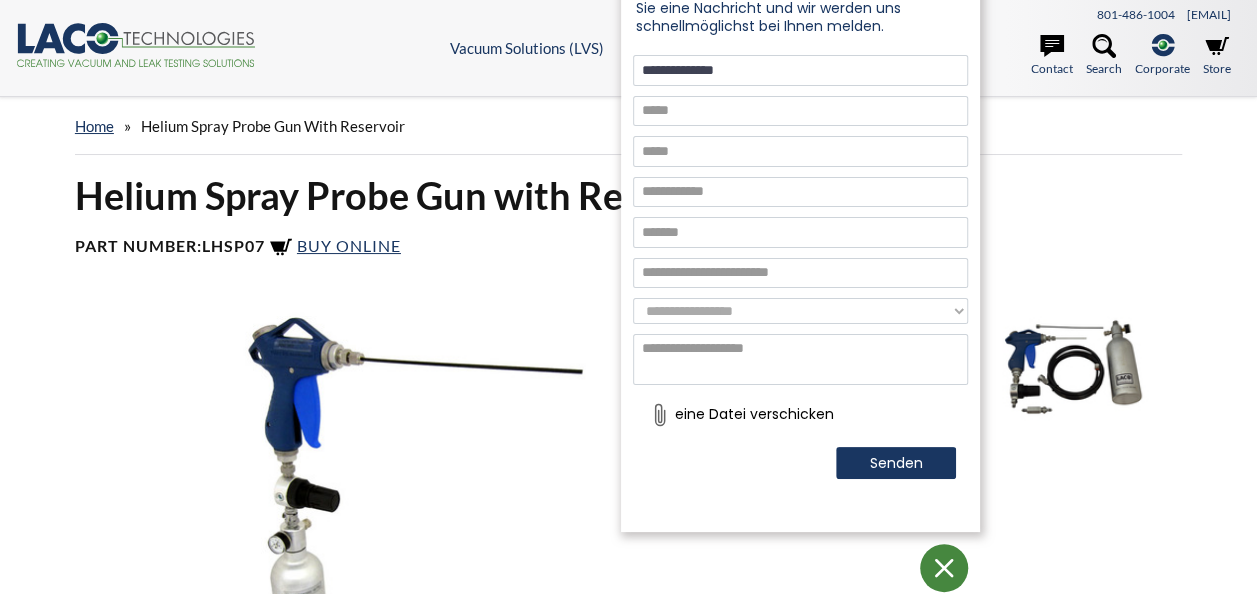 type on "**********" 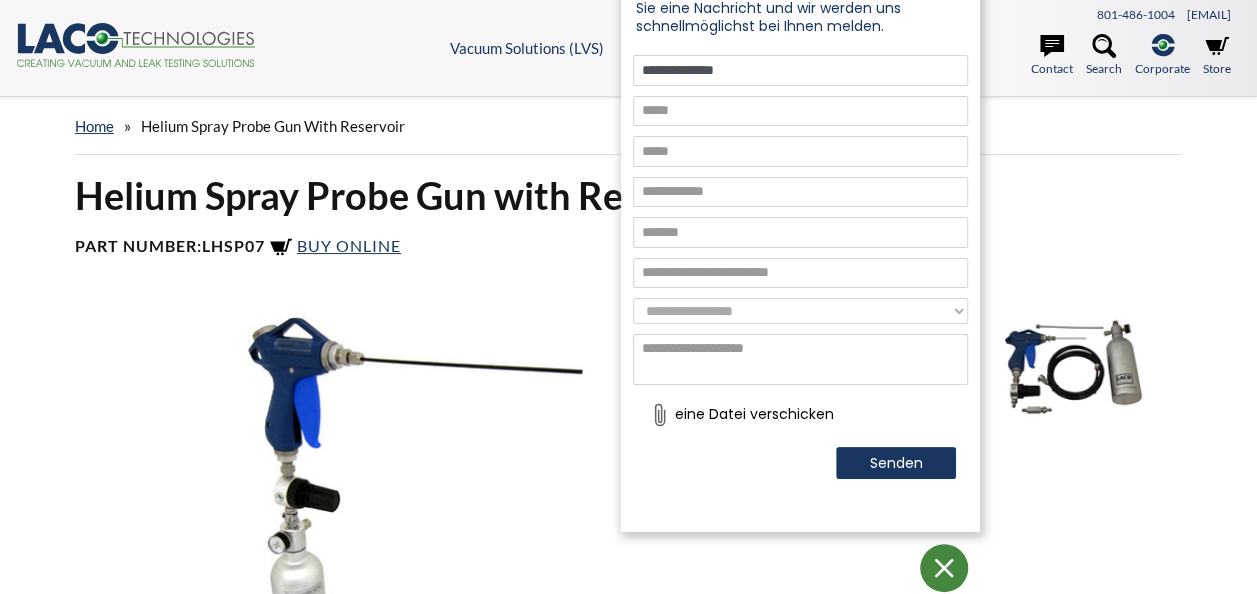 click at bounding box center (800, 111) 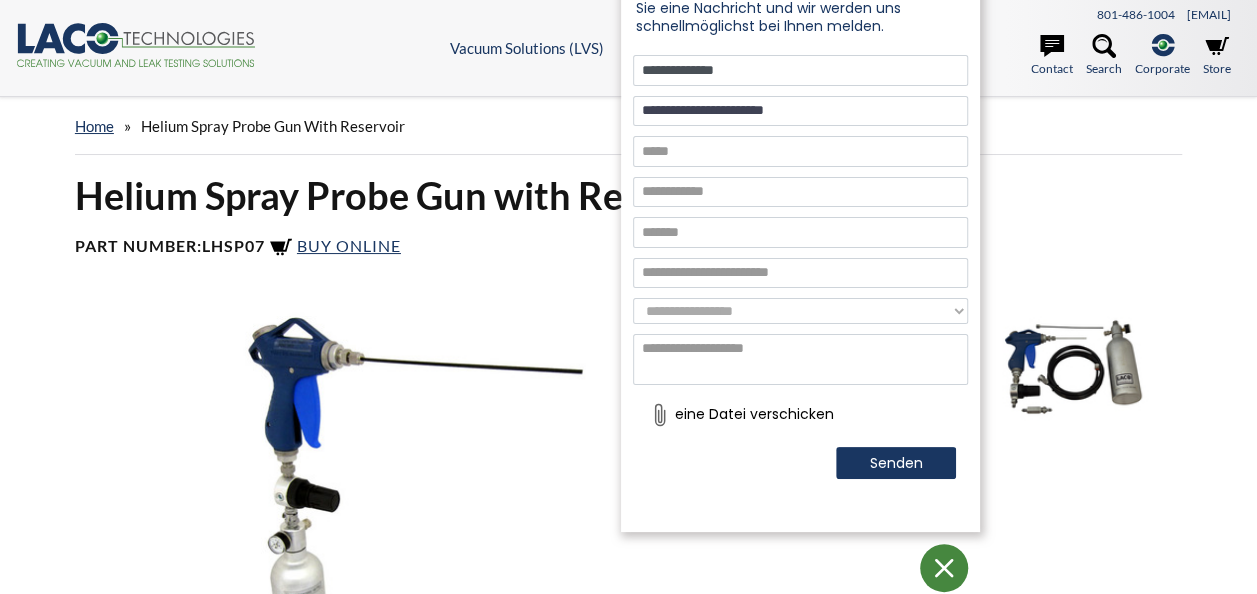 type on "**********" 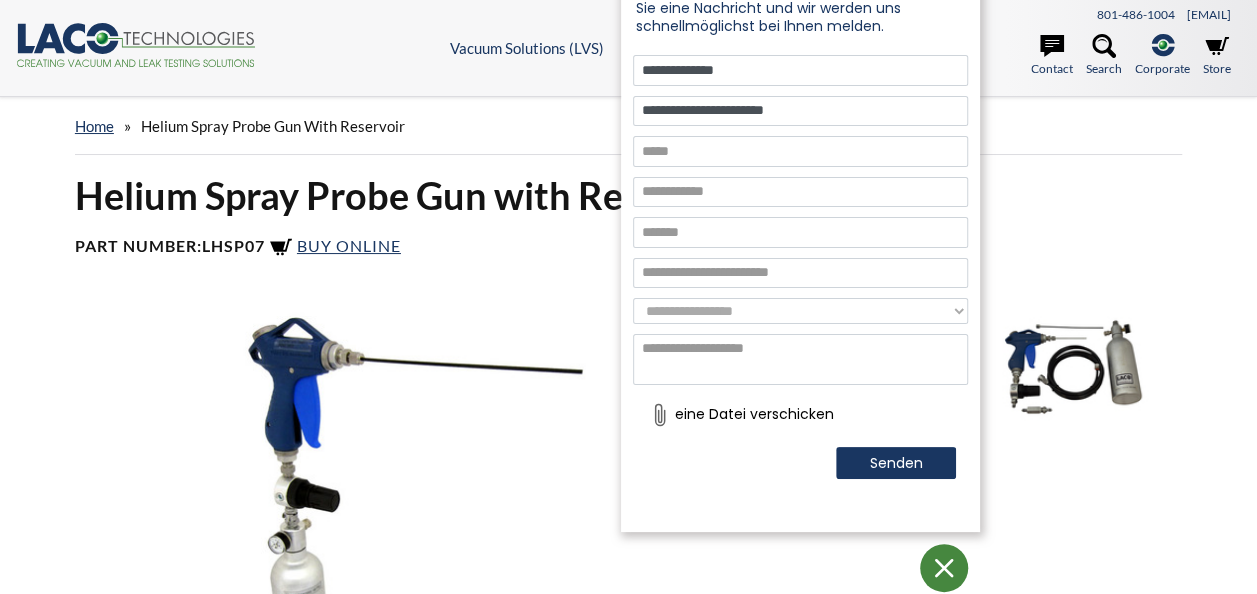 click at bounding box center [800, 151] 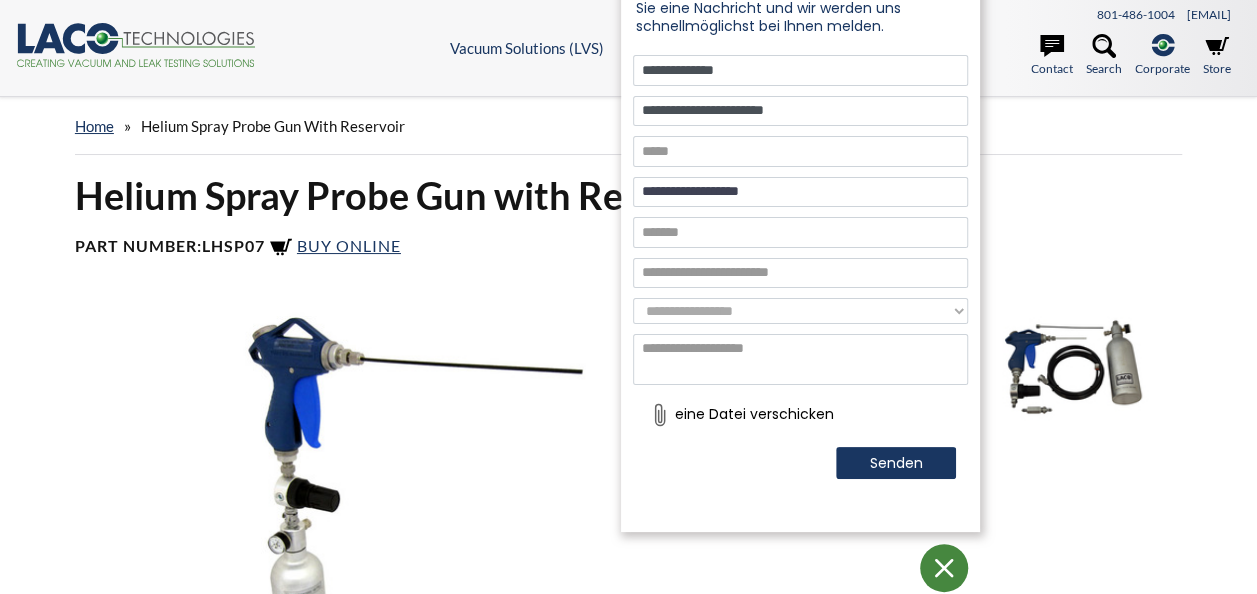 type on "**********" 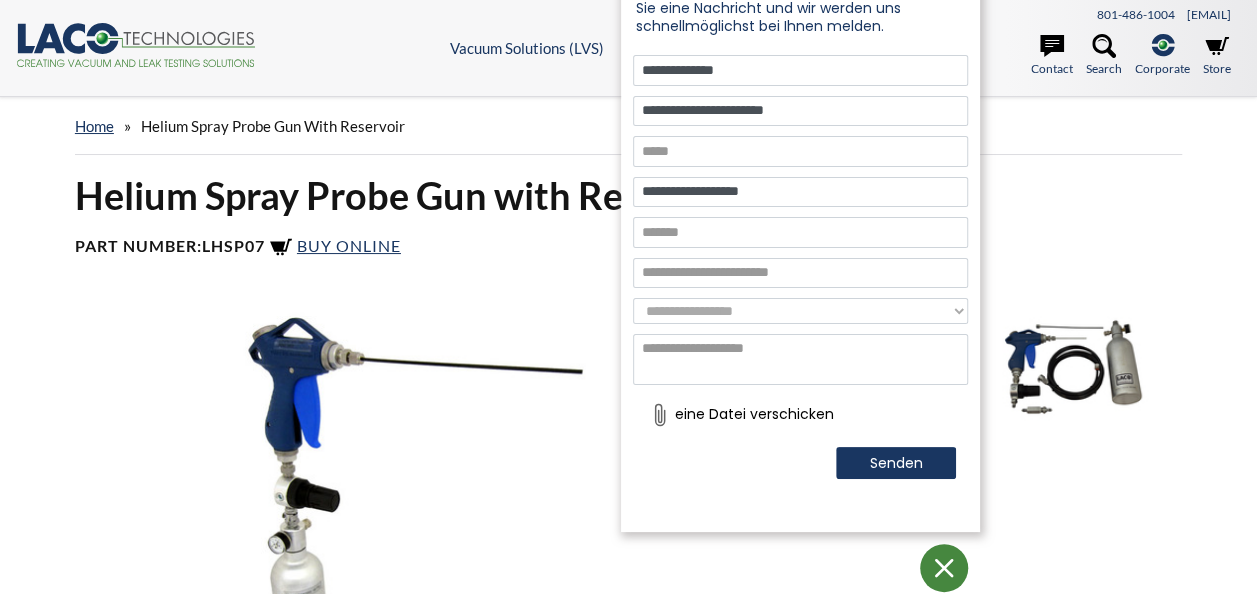 click at bounding box center [800, 232] 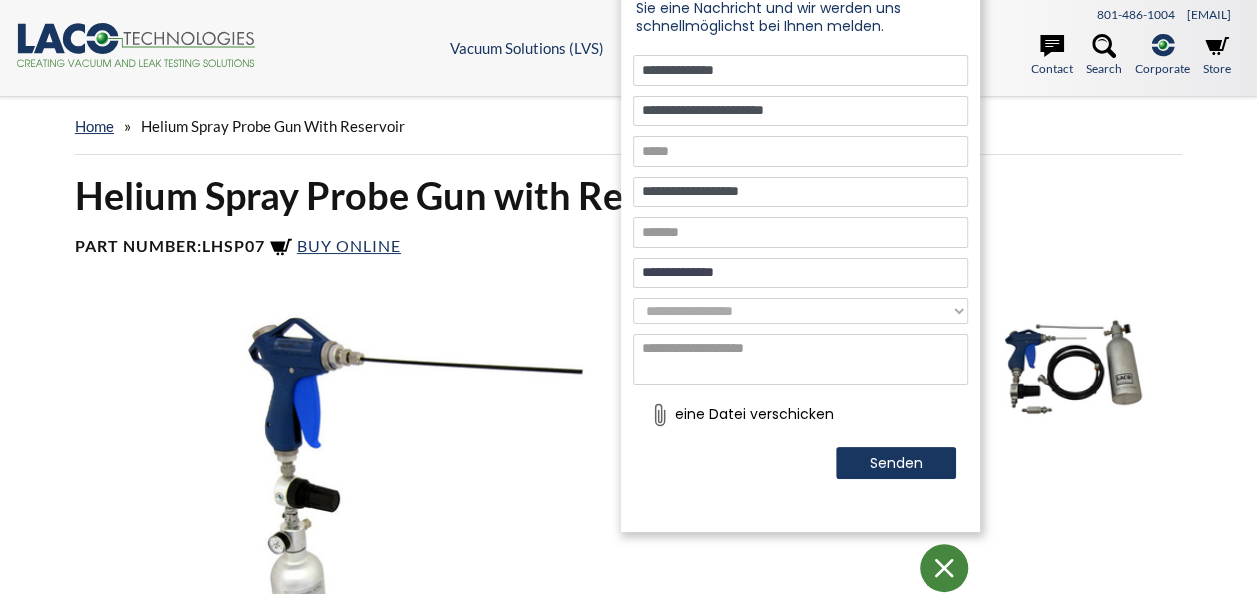 type on "**********" 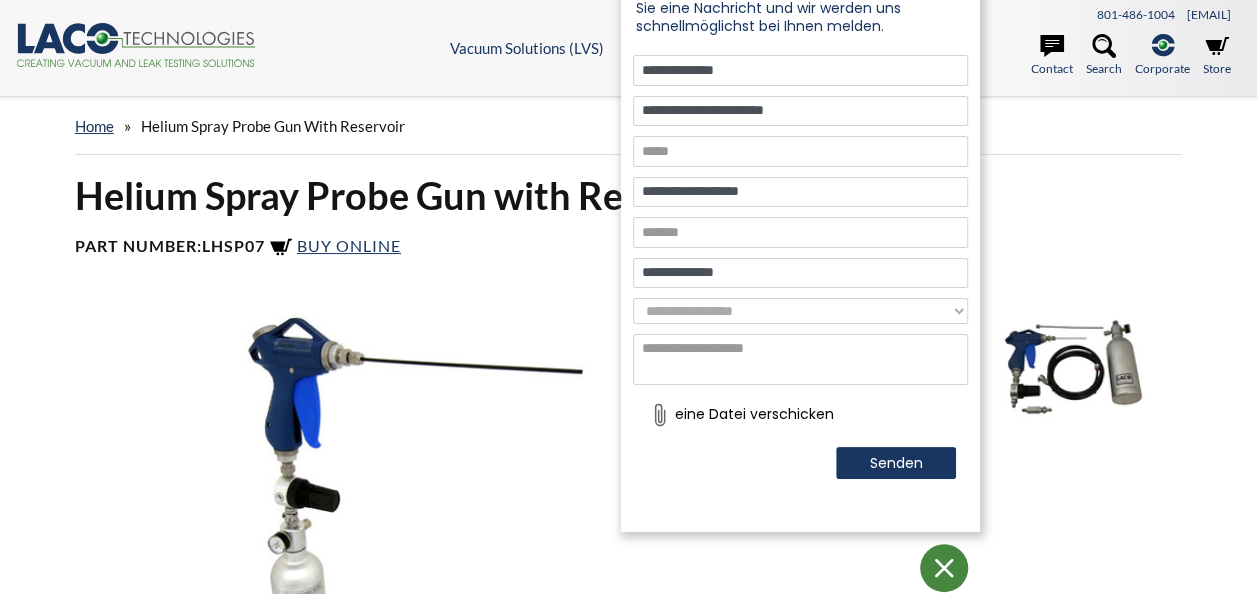 click on "**********" at bounding box center [800, 311] 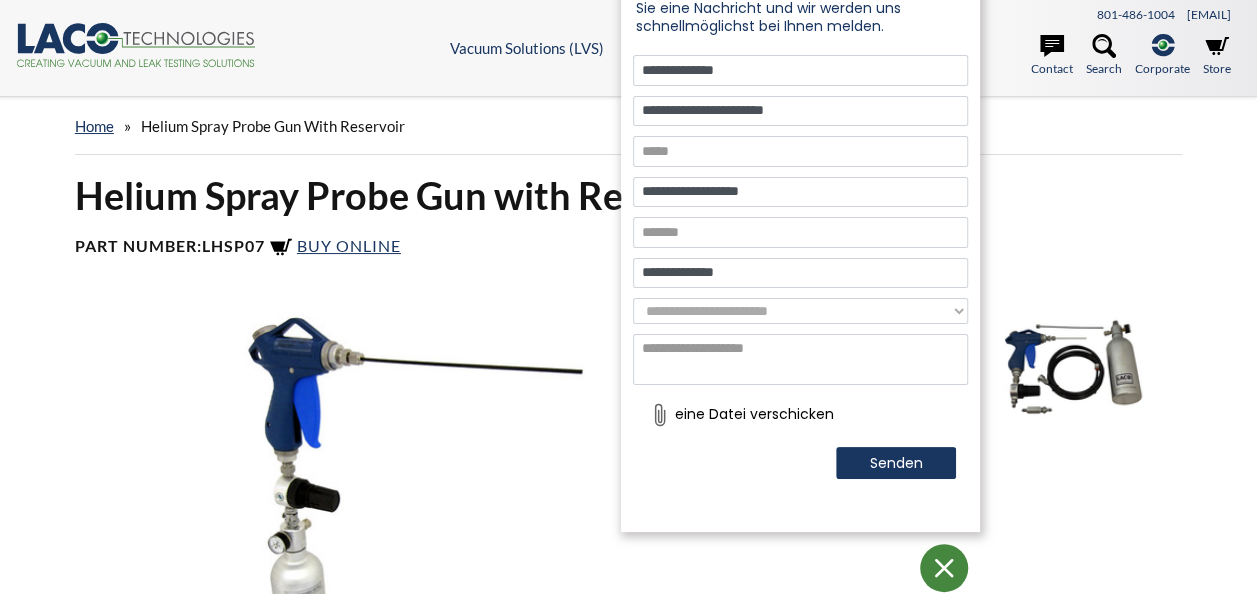 click on "**********" at bounding box center [800, 311] 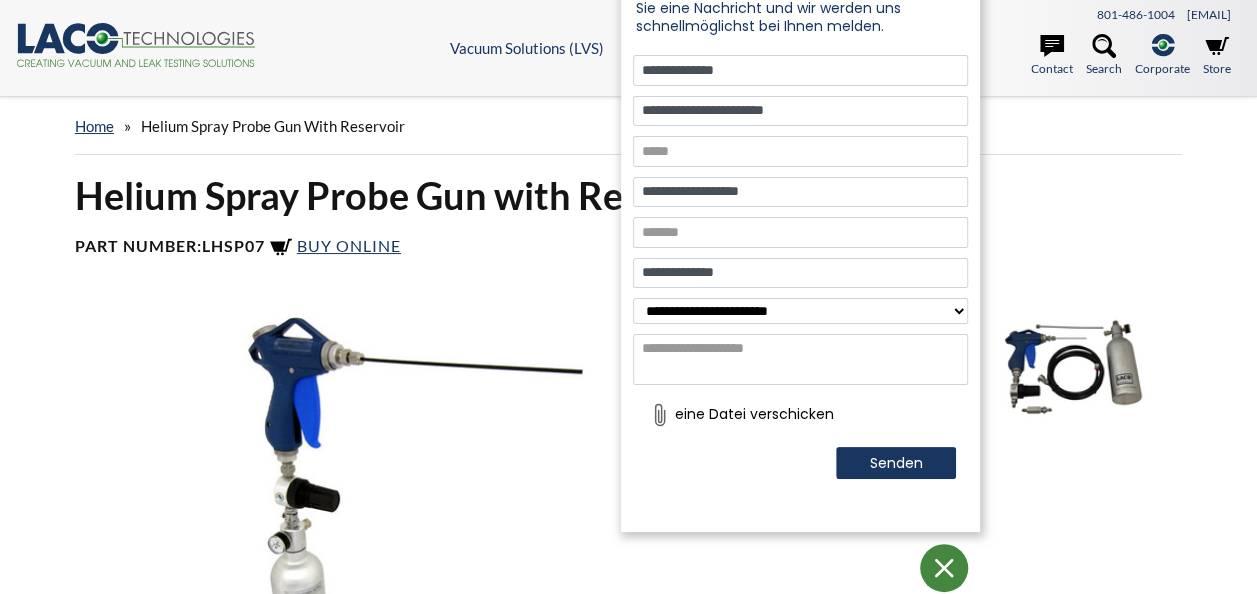 click at bounding box center (800, 151) 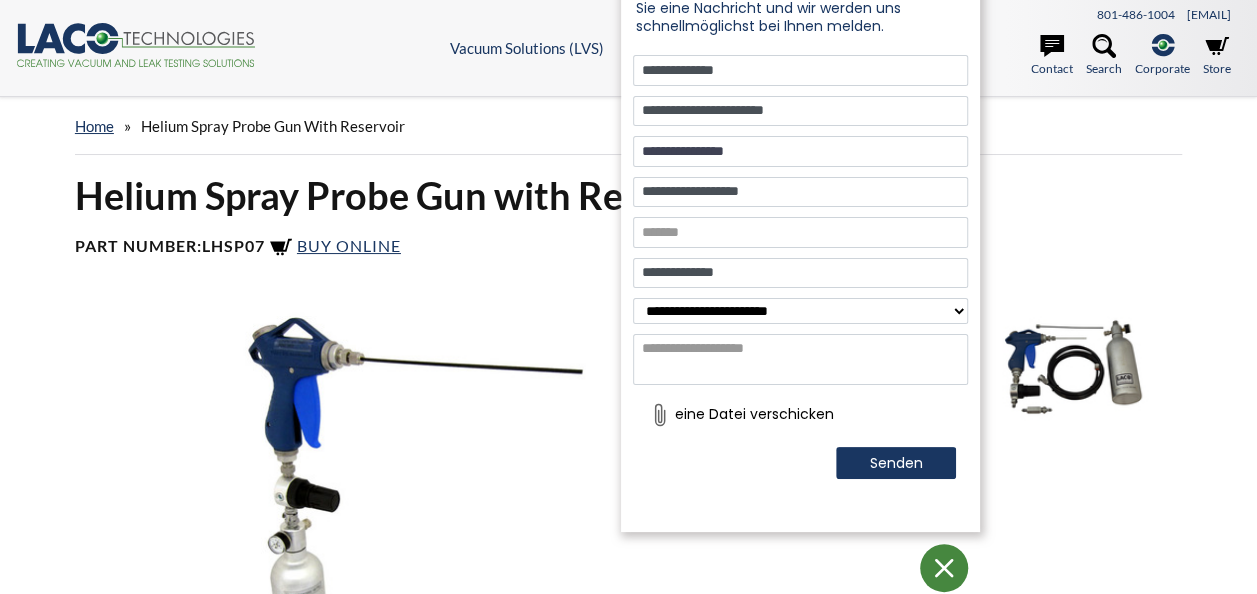 type on "**********" 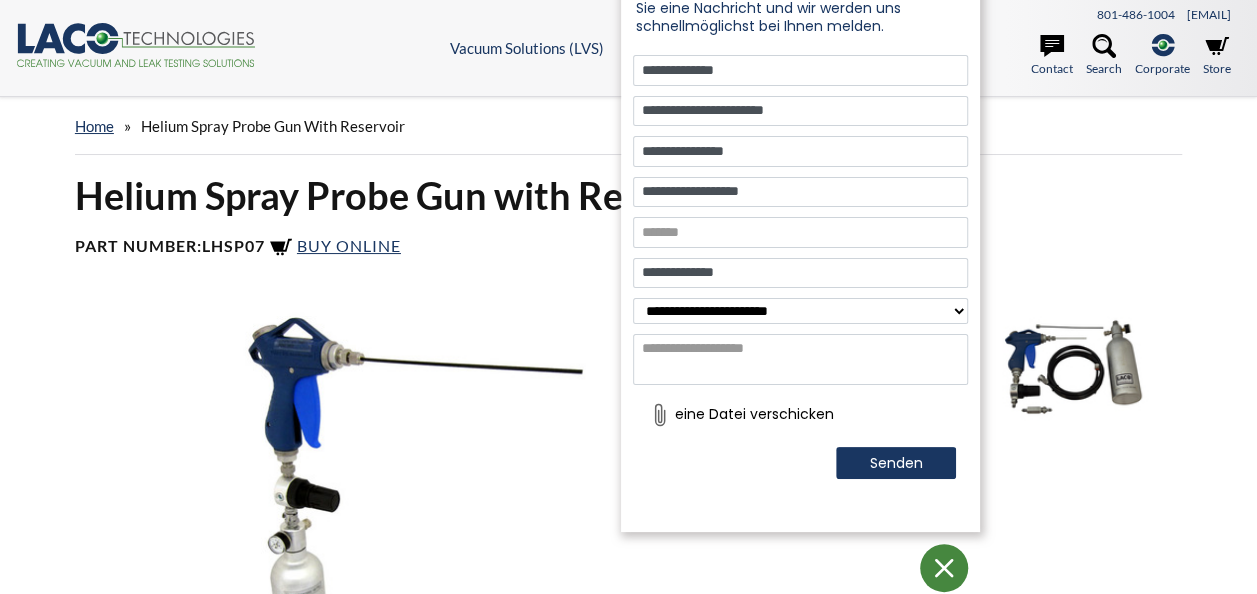 click at bounding box center [800, 360] 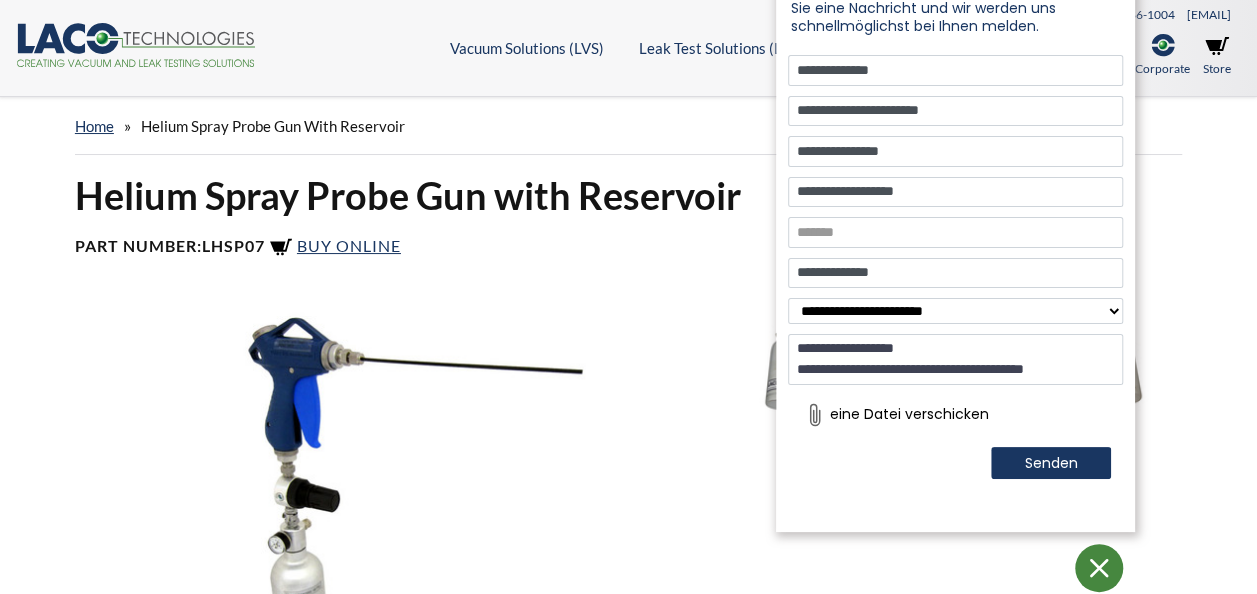 drag, startPoint x: 912, startPoint y: 23, endPoint x: 1067, endPoint y: 140, distance: 194.20093 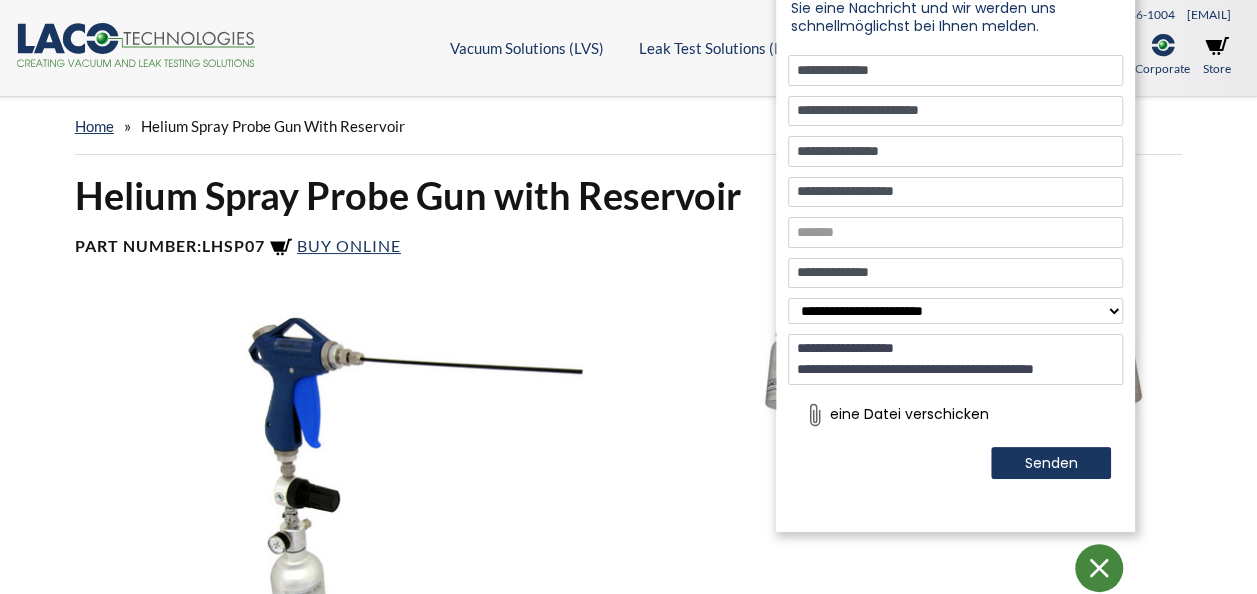 scroll, scrollTop: 16, scrollLeft: 0, axis: vertical 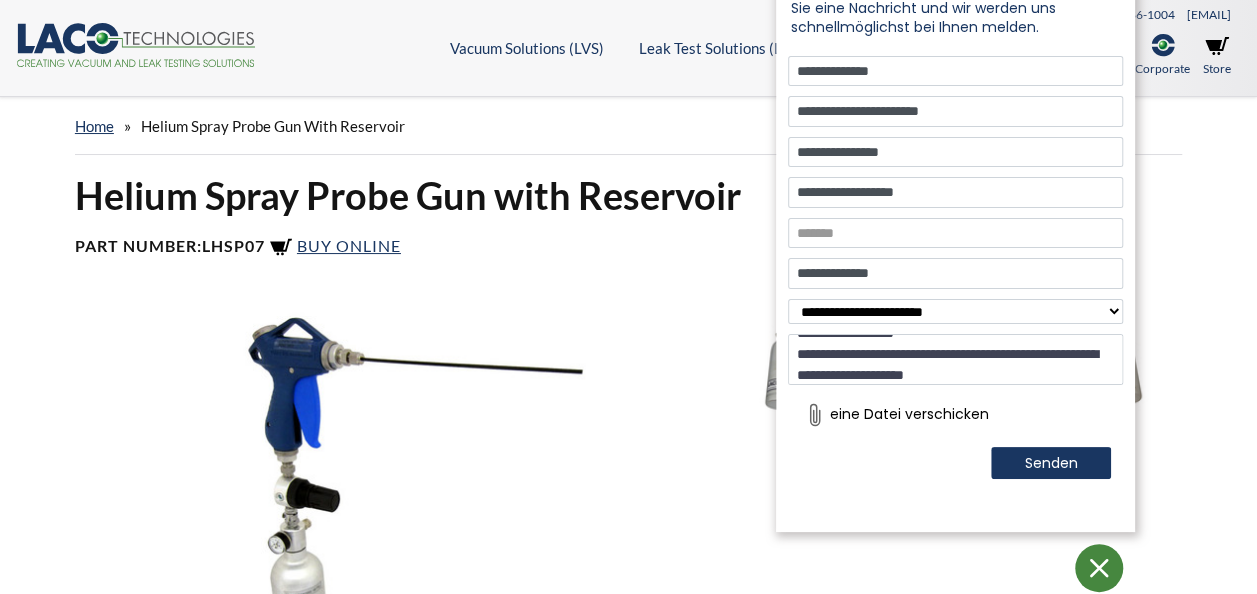 click on "**********" at bounding box center [955, 359] 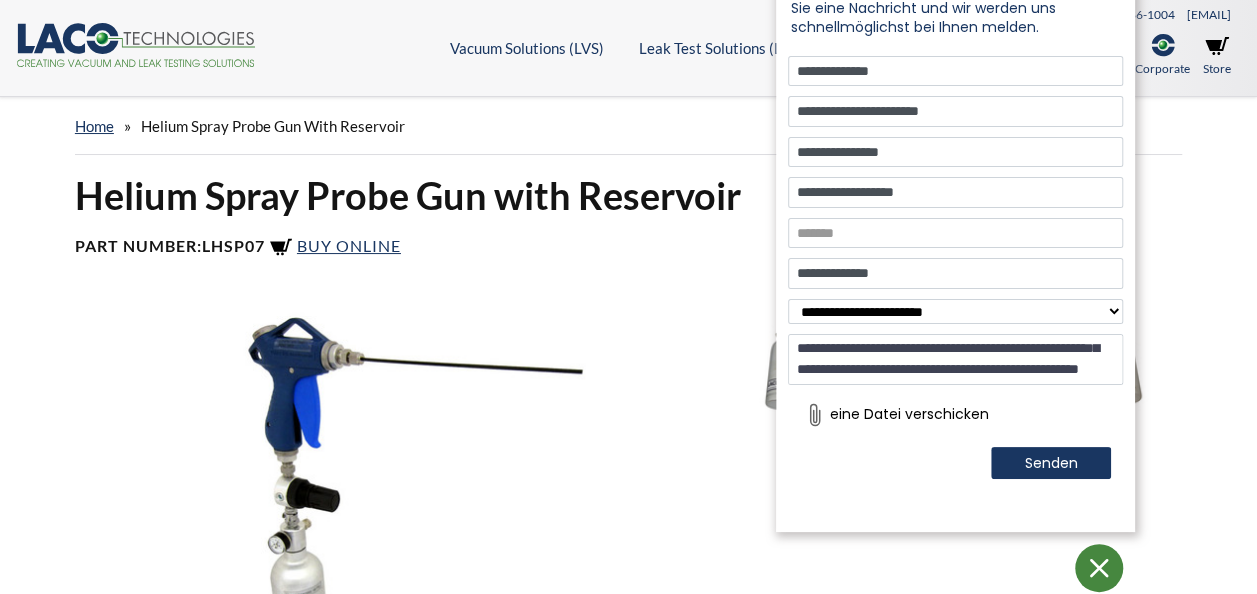 scroll, scrollTop: 142, scrollLeft: 0, axis: vertical 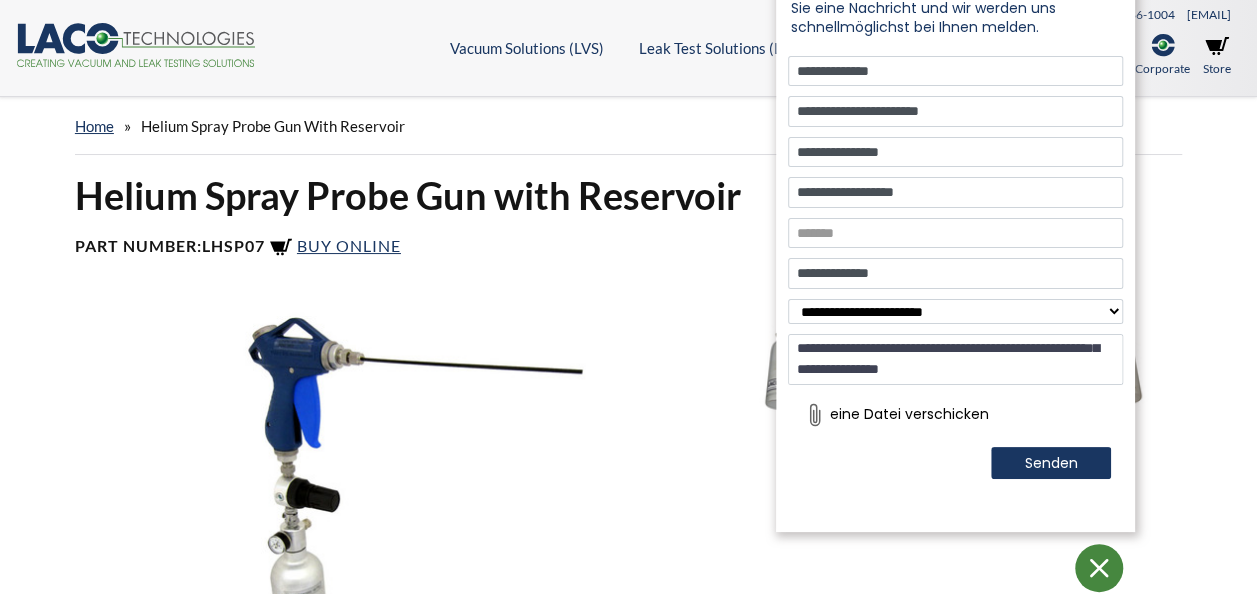 paste on "**********" 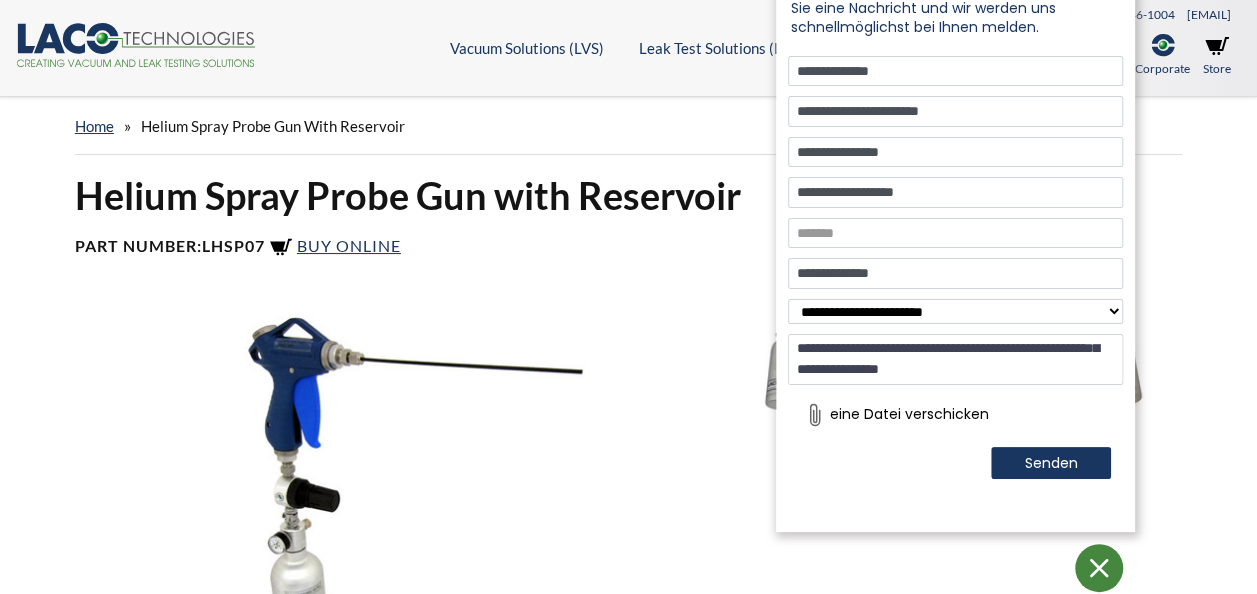 click on "**********" at bounding box center [955, 359] 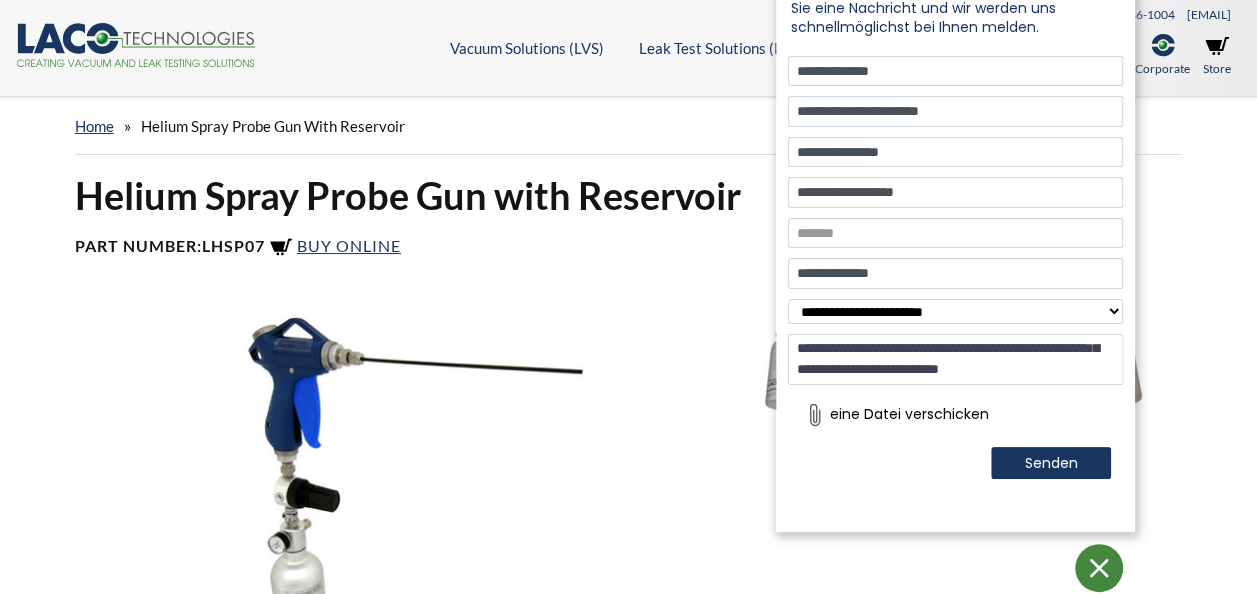 click on "**********" at bounding box center (955, 359) 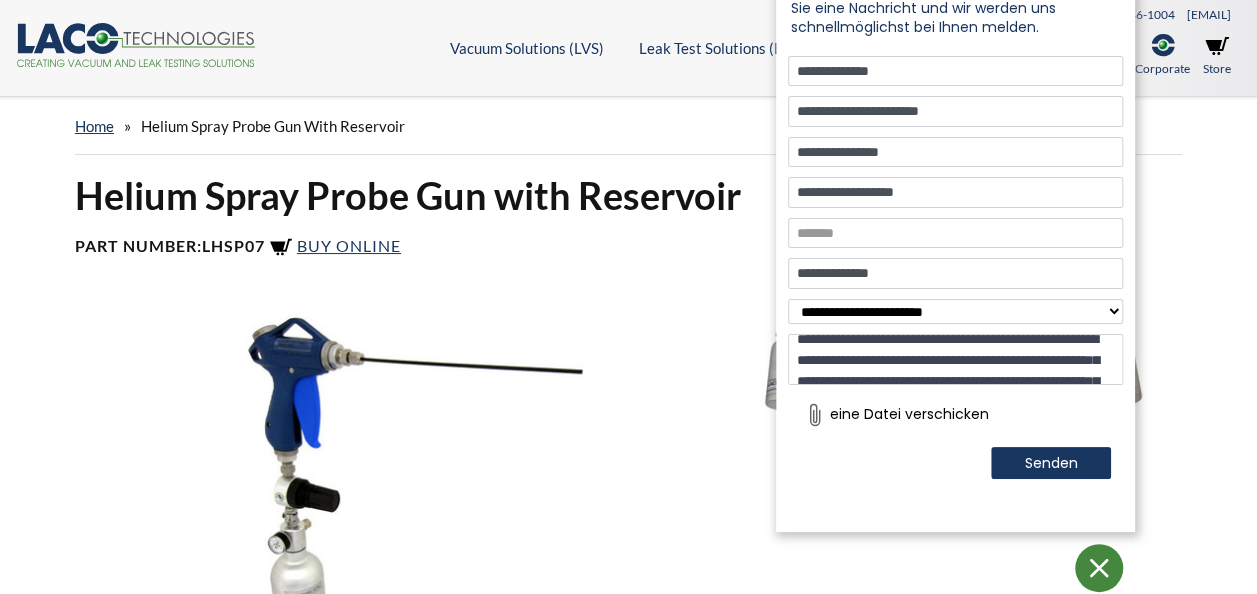 scroll, scrollTop: 0, scrollLeft: 0, axis: both 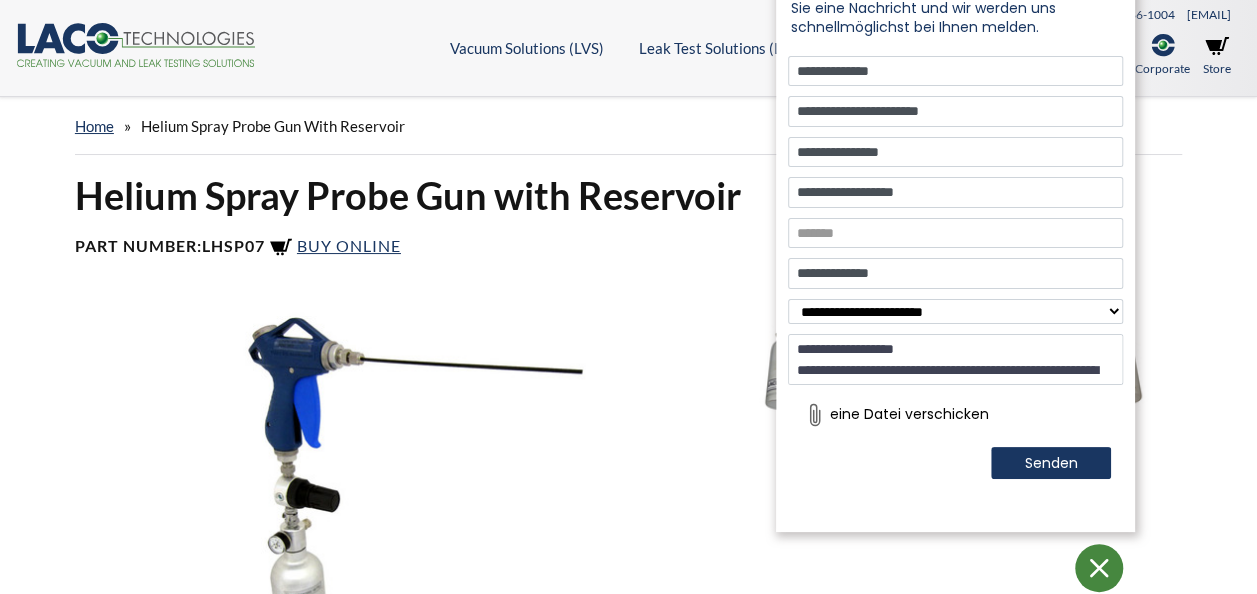 click on "**********" at bounding box center [955, 359] 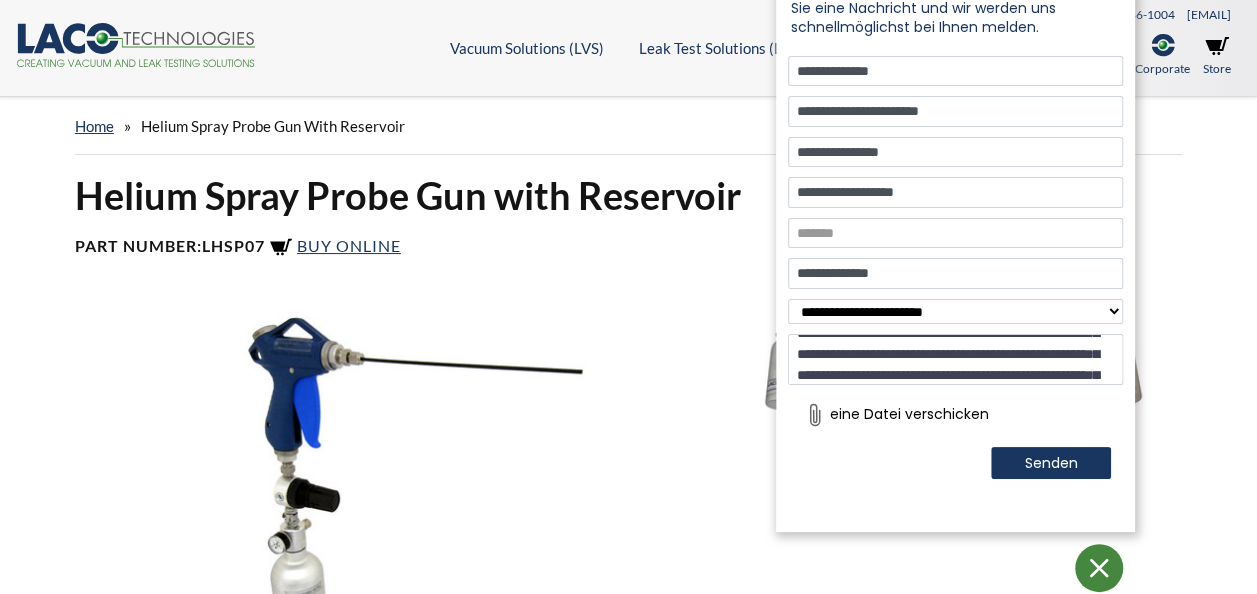scroll, scrollTop: 0, scrollLeft: 0, axis: both 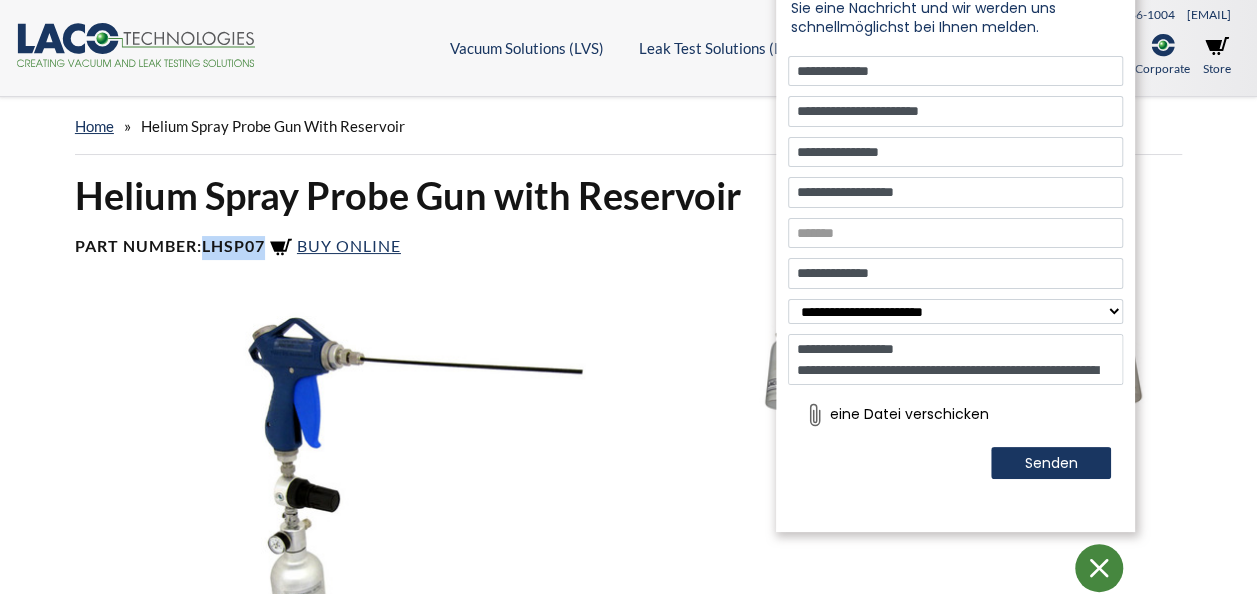 drag, startPoint x: 266, startPoint y: 246, endPoint x: 205, endPoint y: 248, distance: 61.03278 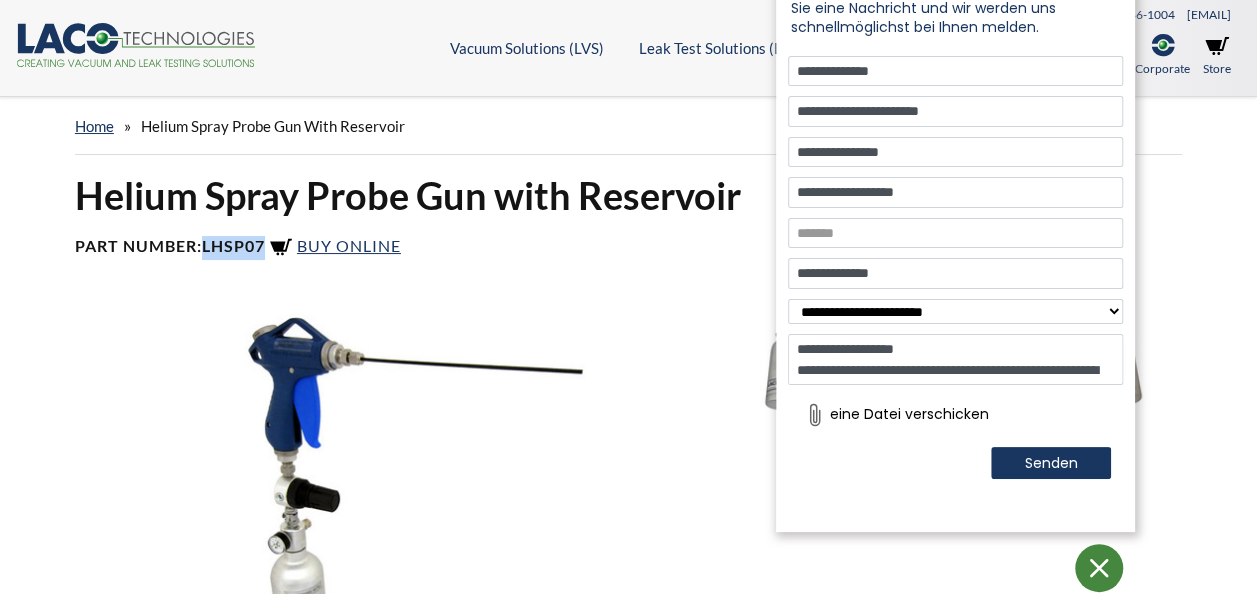 click on "Part Number:
LHSP07
Buy Online" at bounding box center (628, 248) 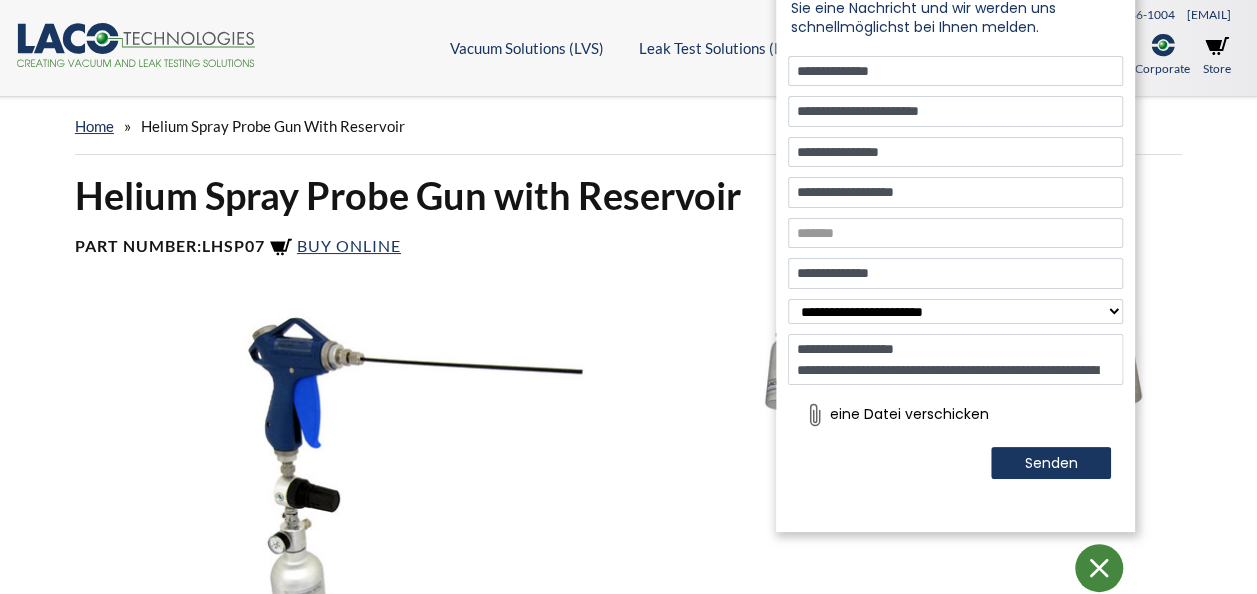 drag, startPoint x: 205, startPoint y: 248, endPoint x: 744, endPoint y: 246, distance: 539.0037 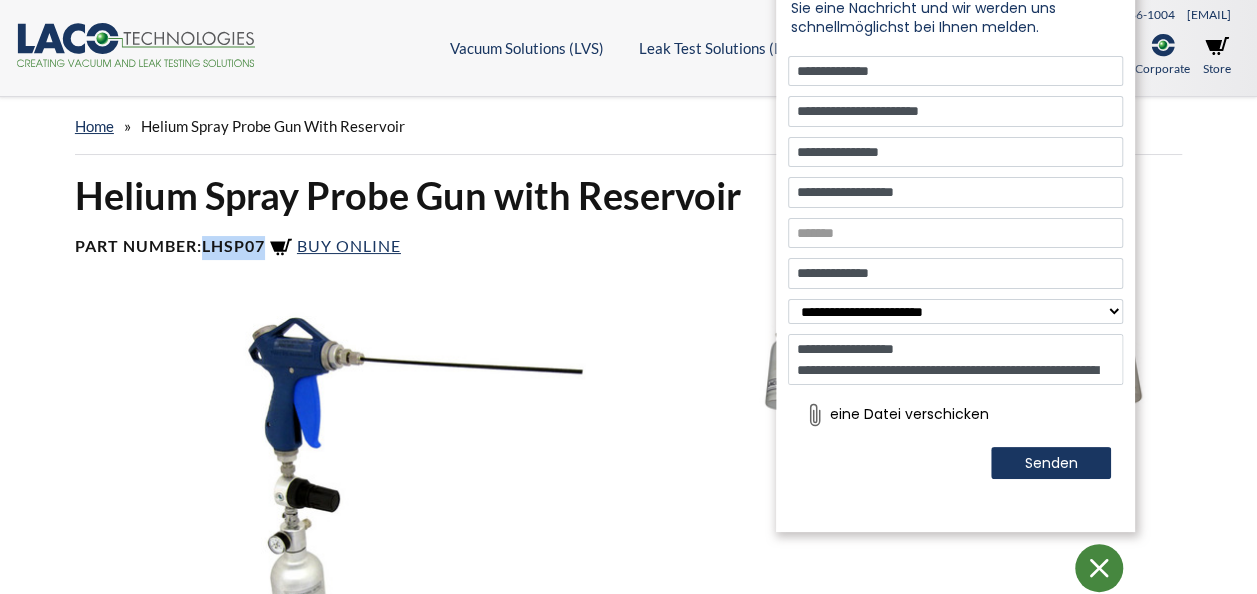 drag, startPoint x: 266, startPoint y: 246, endPoint x: 207, endPoint y: 244, distance: 59.03389 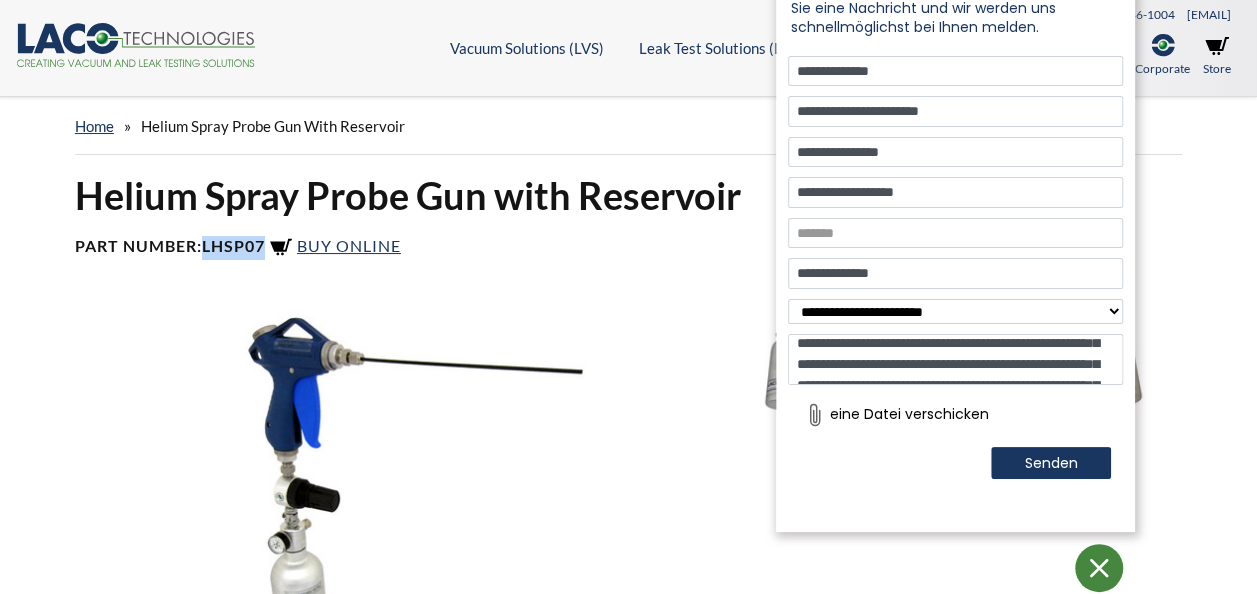 scroll, scrollTop: 100, scrollLeft: 0, axis: vertical 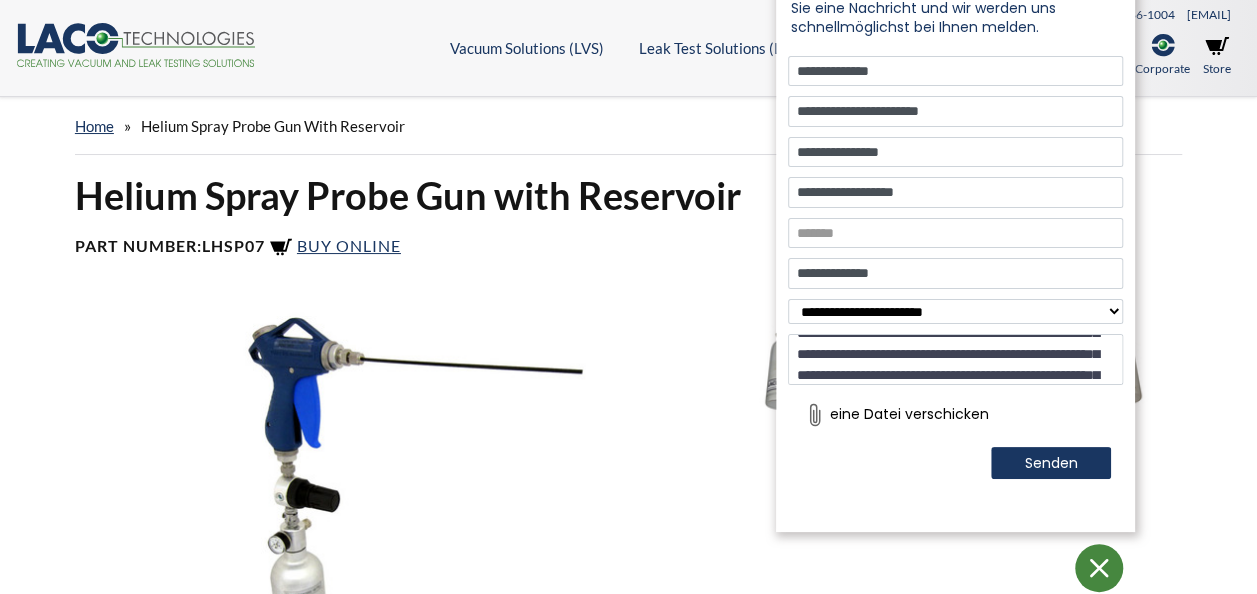 click on "**********" at bounding box center (955, 359) 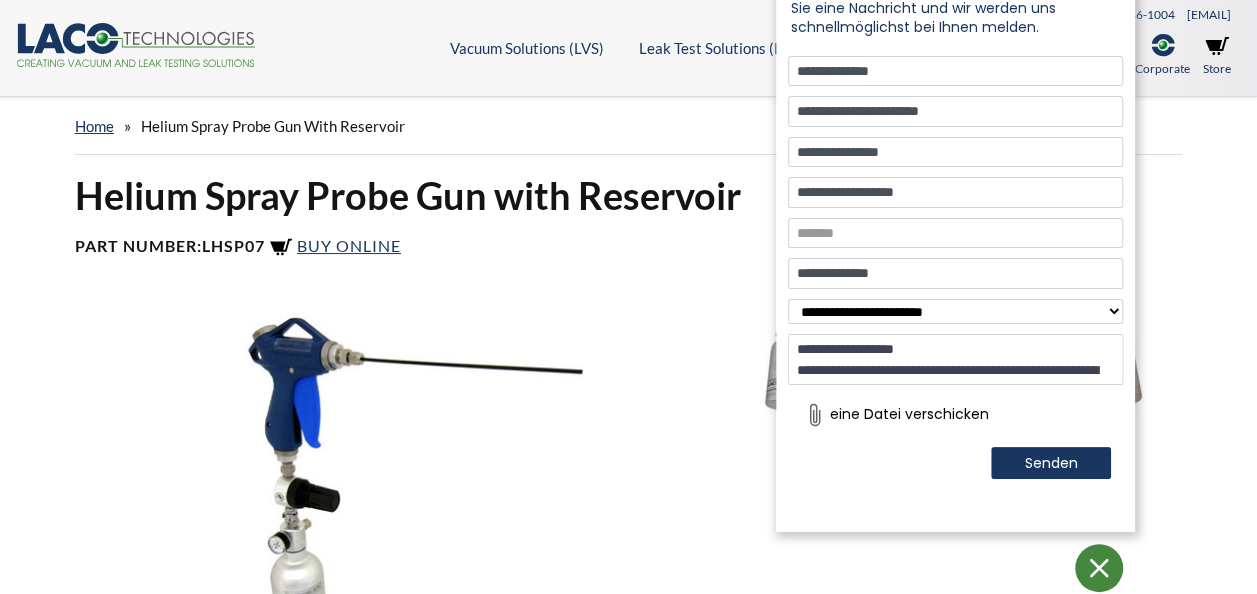 scroll, scrollTop: 100, scrollLeft: 0, axis: vertical 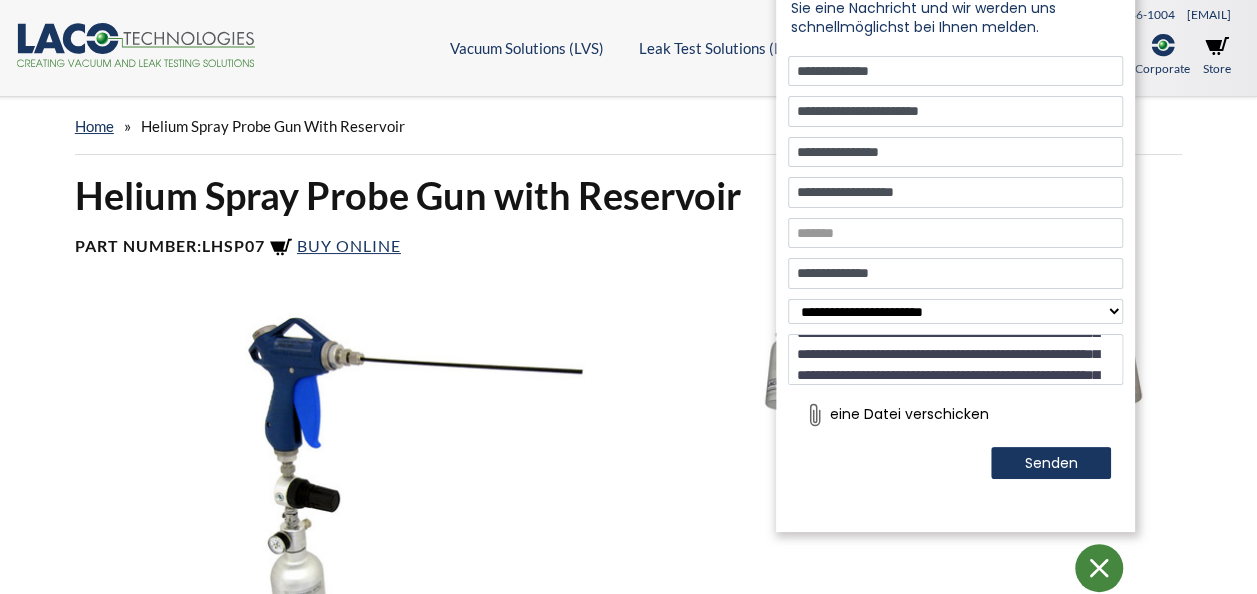 click on "**********" at bounding box center [955, 359] 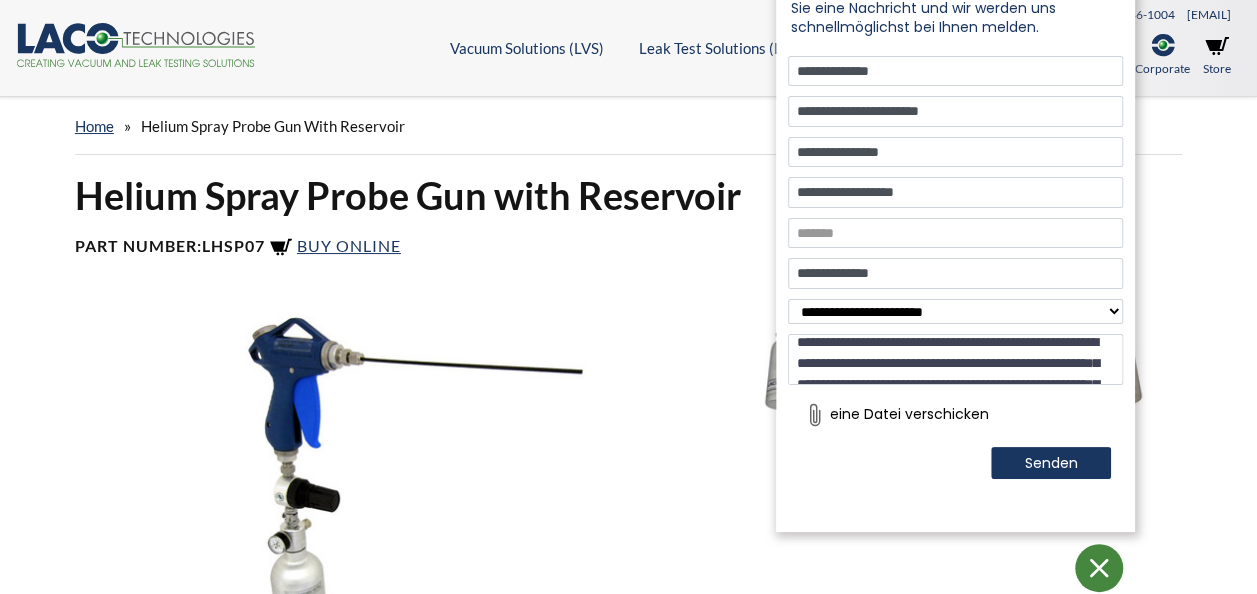 scroll, scrollTop: 0, scrollLeft: 0, axis: both 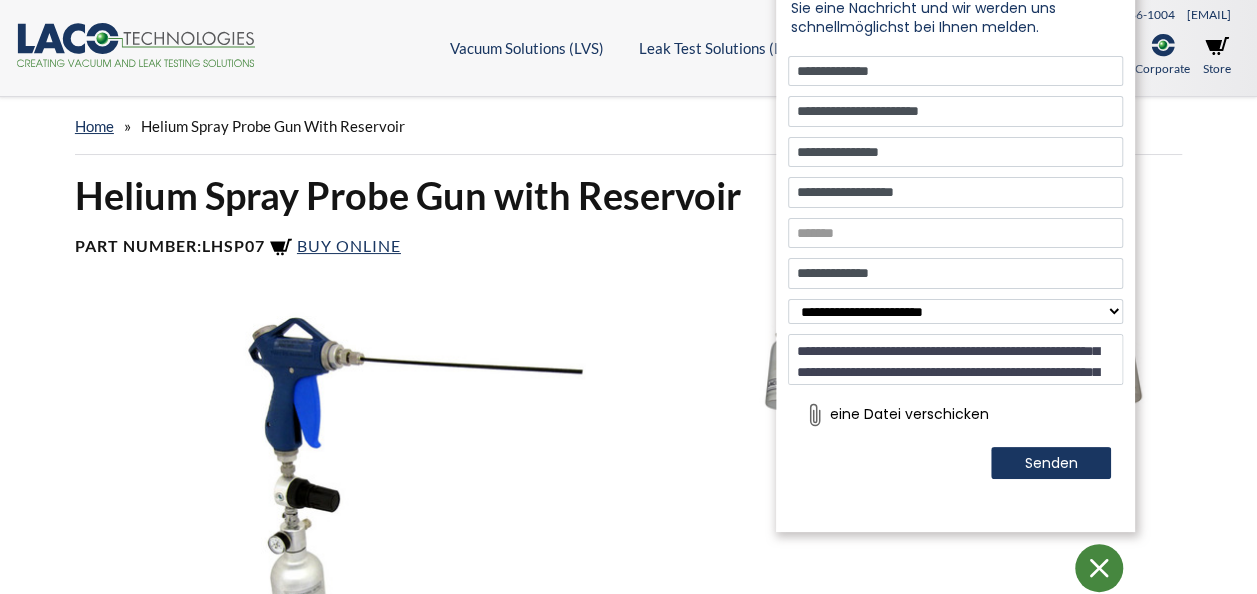 click on "**********" at bounding box center (955, 359) 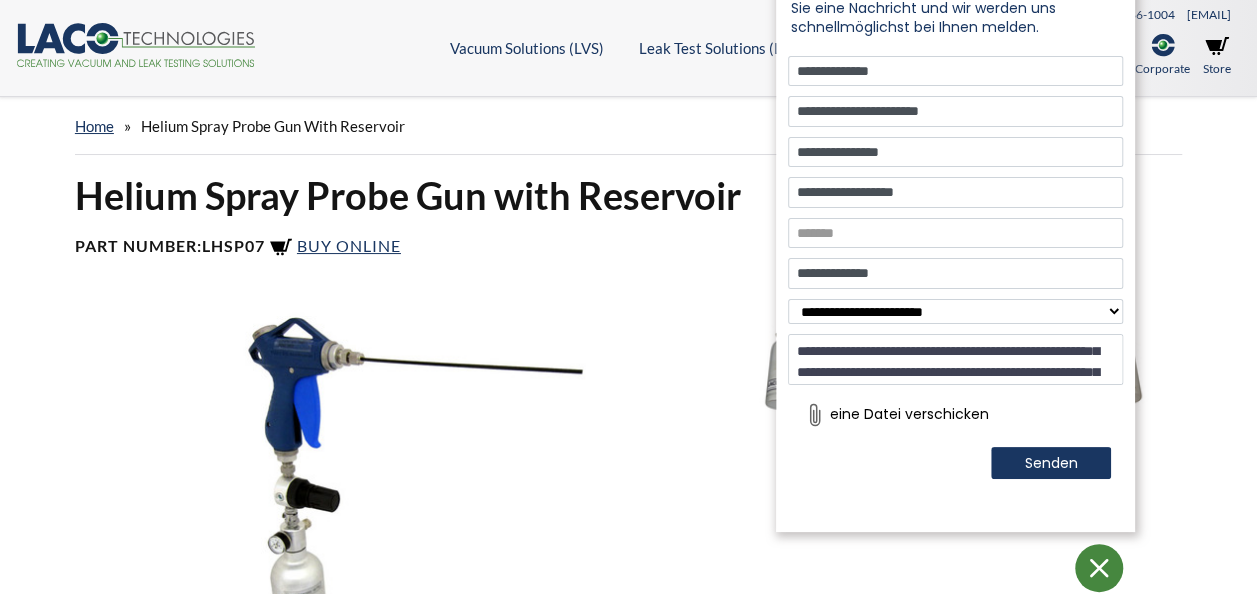 paste on "******" 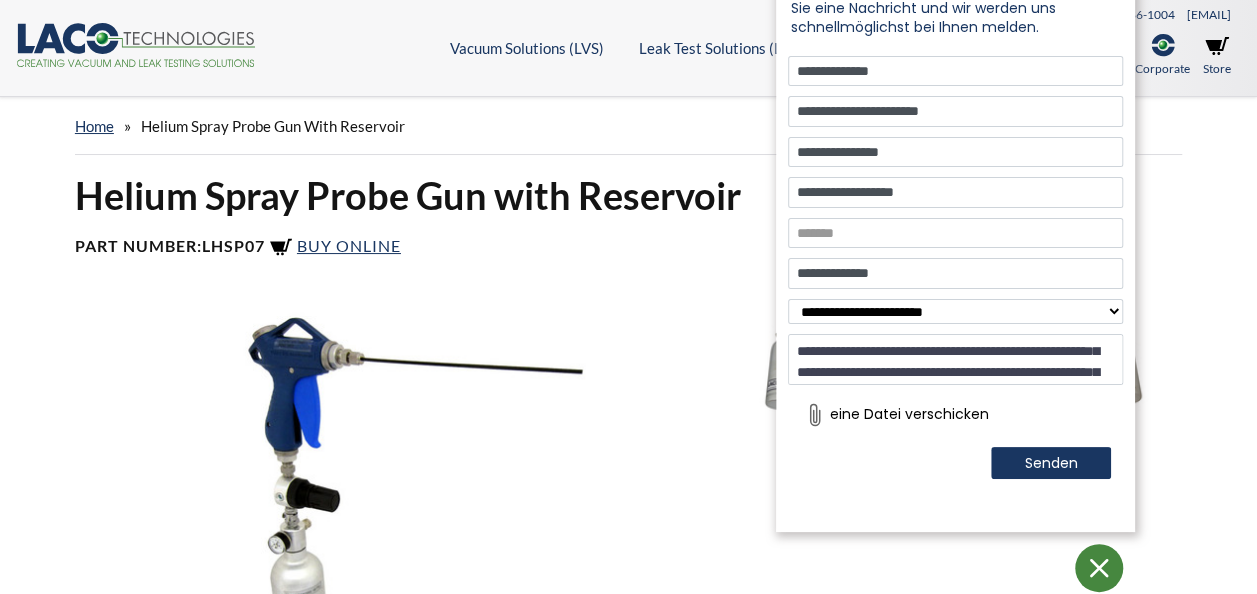 type on "**********" 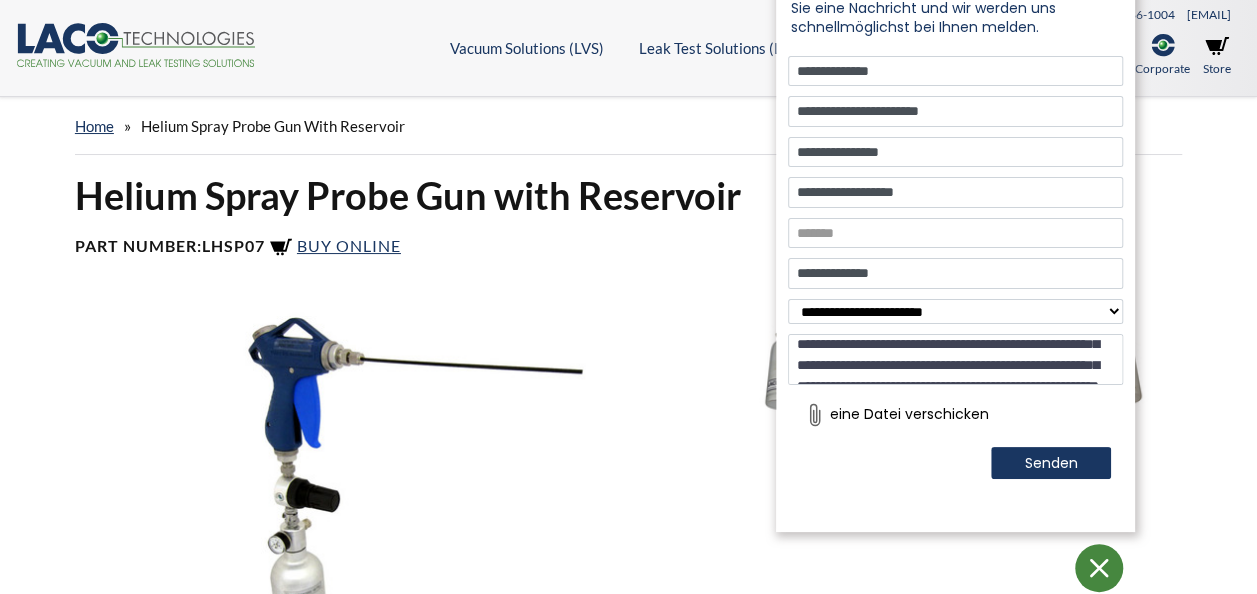 scroll, scrollTop: 140, scrollLeft: 0, axis: vertical 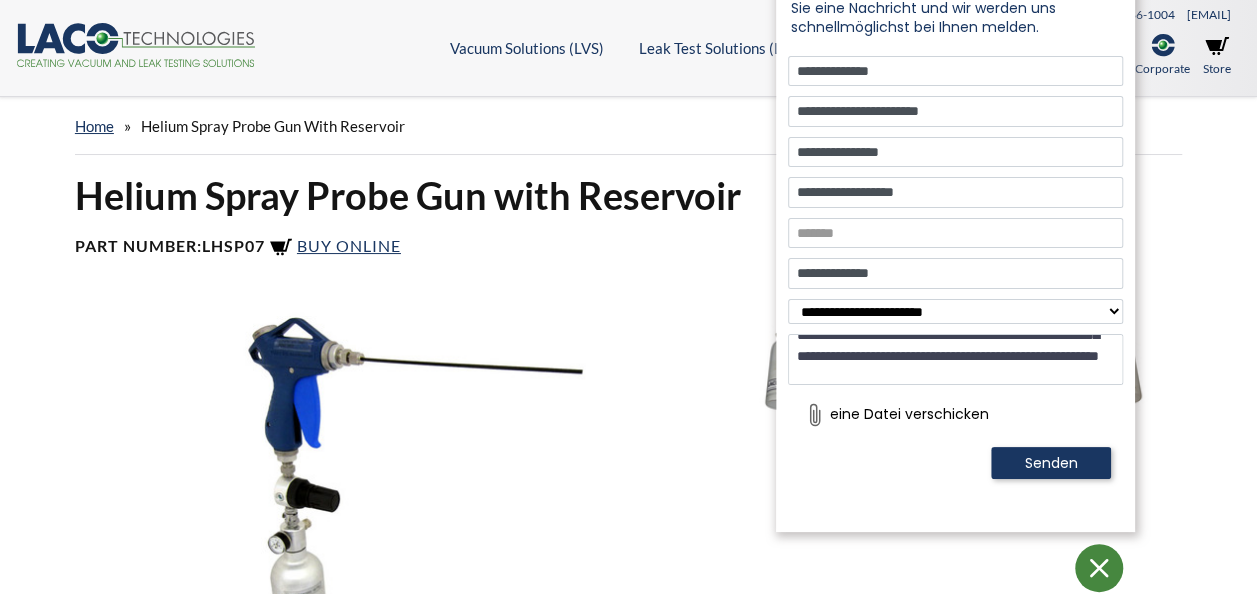 click on "Senden" at bounding box center (1051, 463) 